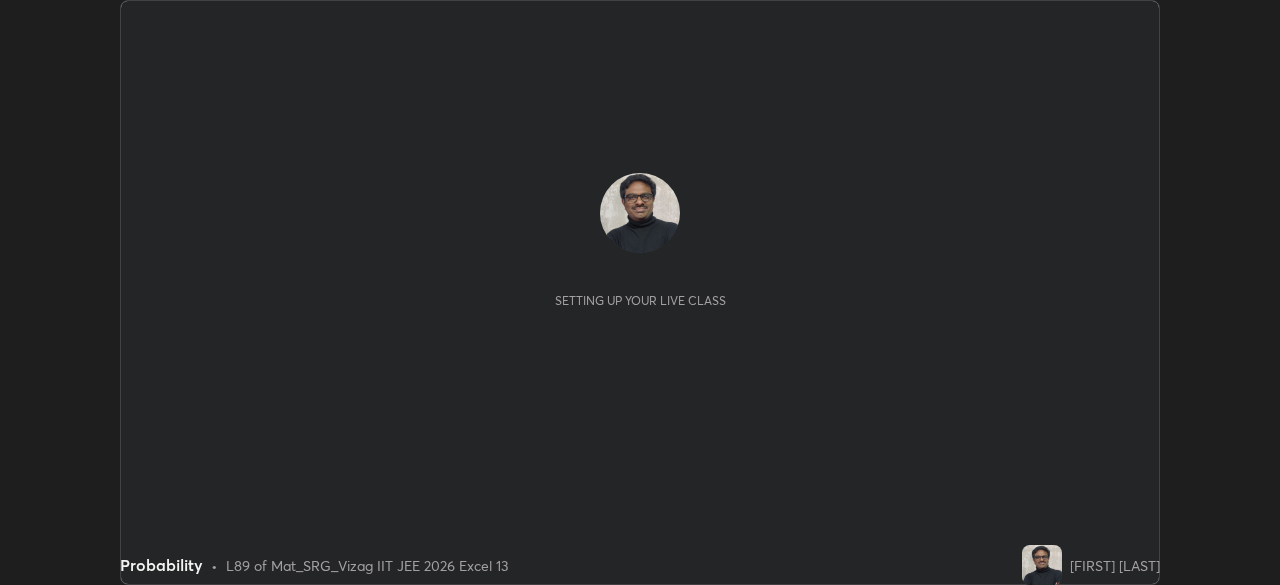 scroll, scrollTop: 0, scrollLeft: 0, axis: both 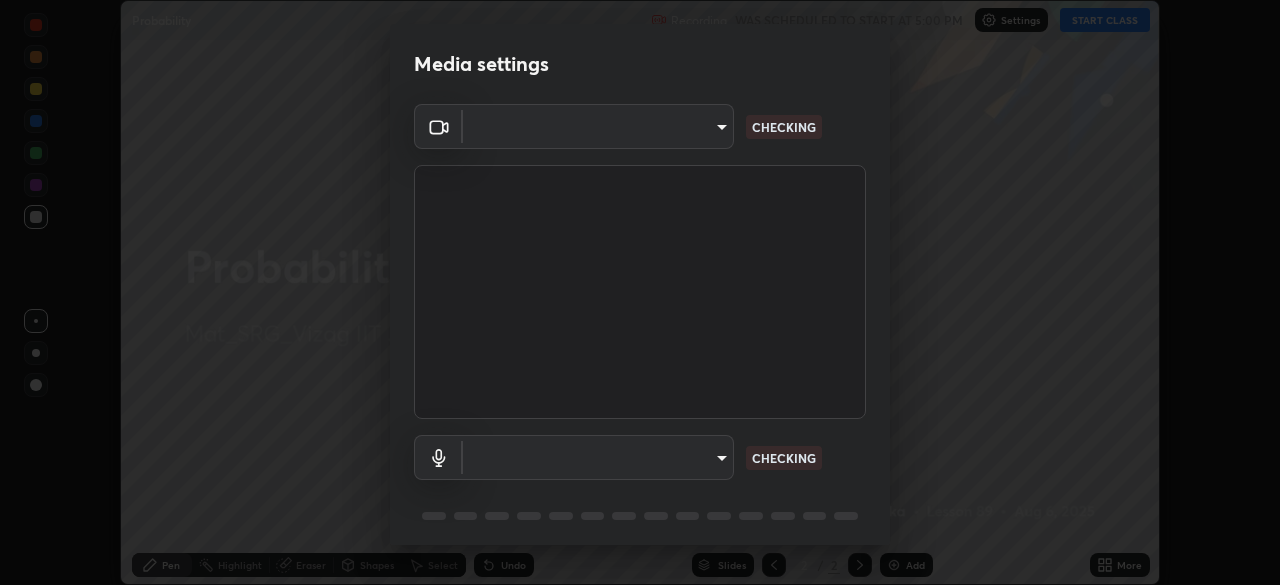 type on "60e4d704cc8f24c1cb46315f93dea7131adeebca537fc4a4d6c1d7a5e743d867" 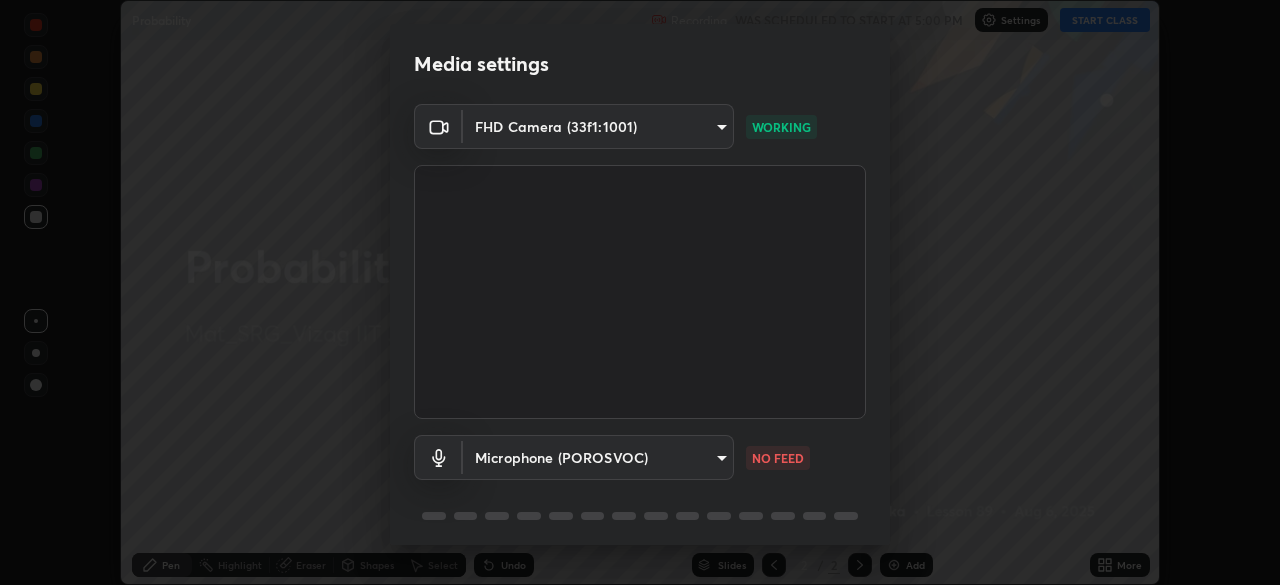 scroll, scrollTop: 71, scrollLeft: 0, axis: vertical 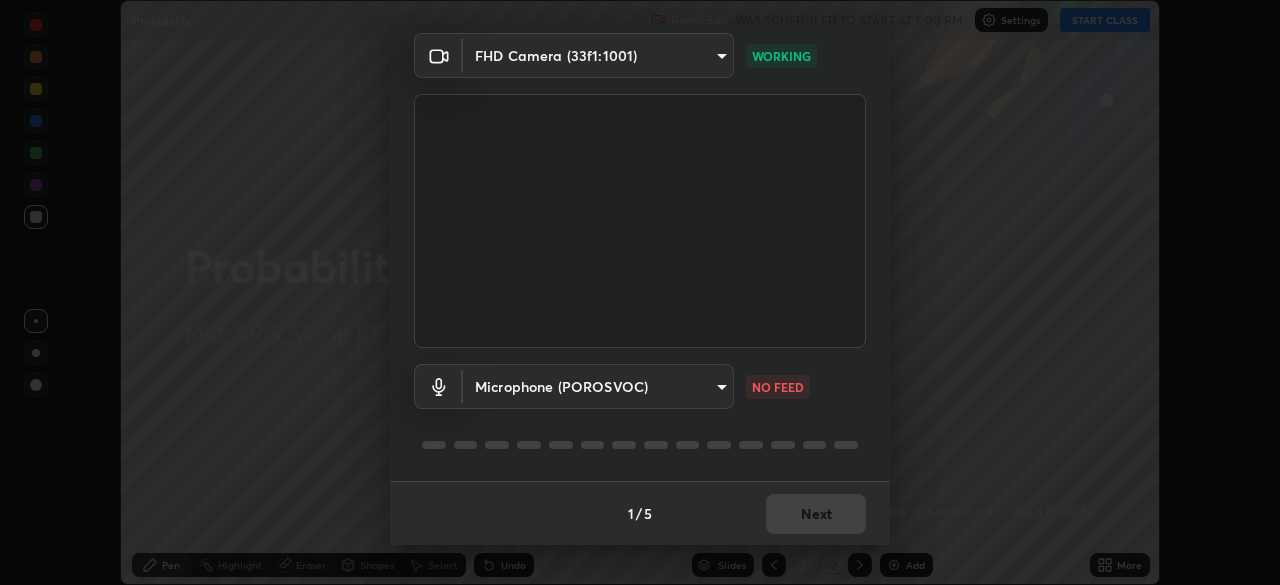 click on "Erase all Probability Recording WAS SCHEDULED TO START AT  5:00 PM Settings START CLASS Setting up your live class Probability • L89 of Mat_SRG_Vizag IIT JEE 2026 Excel 13 [FIRST] [LAST] Pen Highlight Eraser Shapes Select Undo Slides 2 / 2 Add More No doubts shared Encourage your learners to ask a doubt for better clarity Report an issue Reason for reporting Buffering Chat not working Audio - Video sync issue Educator video quality low ​ Attach an image Report Media settings FHD Camera (33f1:1001) [HASH] WORKING Microphone (POROSVOC) [HASH] NO FEED 1 / 5 Next" at bounding box center (640, 292) 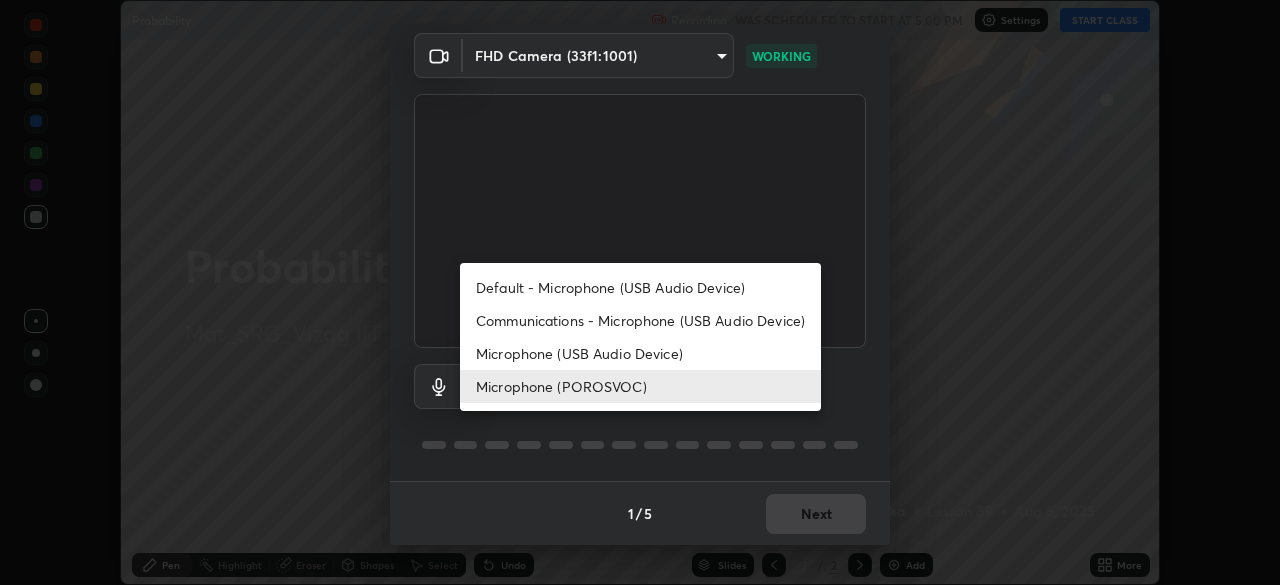 click on "Microphone (USB Audio Device)" at bounding box center [640, 353] 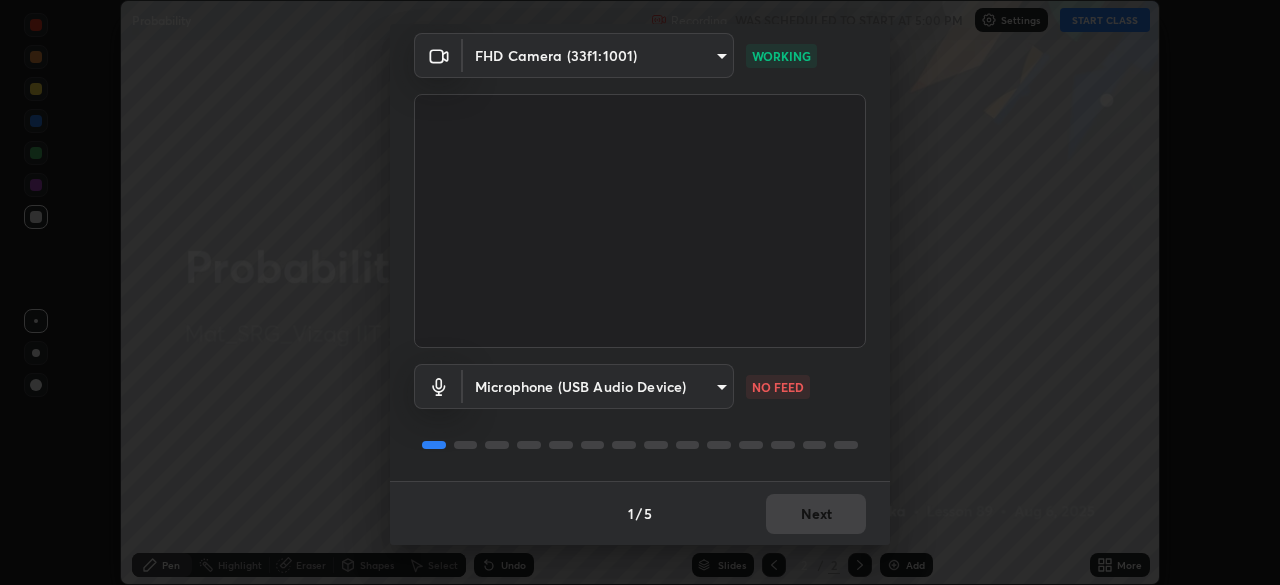 click on "Erase all Probability Recording WAS SCHEDULED TO START AT  5:00 PM Settings START CLASS Setting up your live class Probability • L89 of Mat_SRG_Vizag IIT JEE 2026 Excel 13 [FIRST] [LAST] Pen Highlight Eraser Shapes Select Undo Slides 2 / 2 Add More No doubts shared Encourage your learners to ask a doubt for better clarity Report an issue Reason for reporting Buffering Chat not working Audio - Video sync issue Educator video quality low ​ Attach an image Report Media settings FHD Camera (33f1:1001) [HASH] WORKING Microphone (USB Audio Device) [HASH] NO FEED 1 / 5 Next" at bounding box center (640, 292) 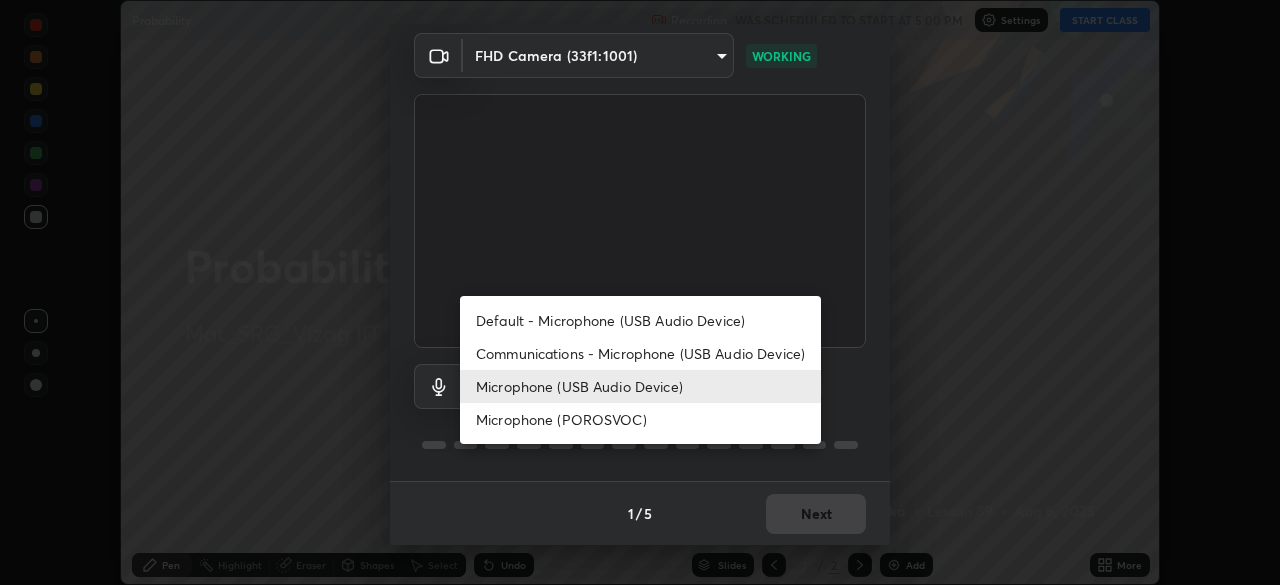 click on "Microphone (POROSVOC)" at bounding box center [640, 419] 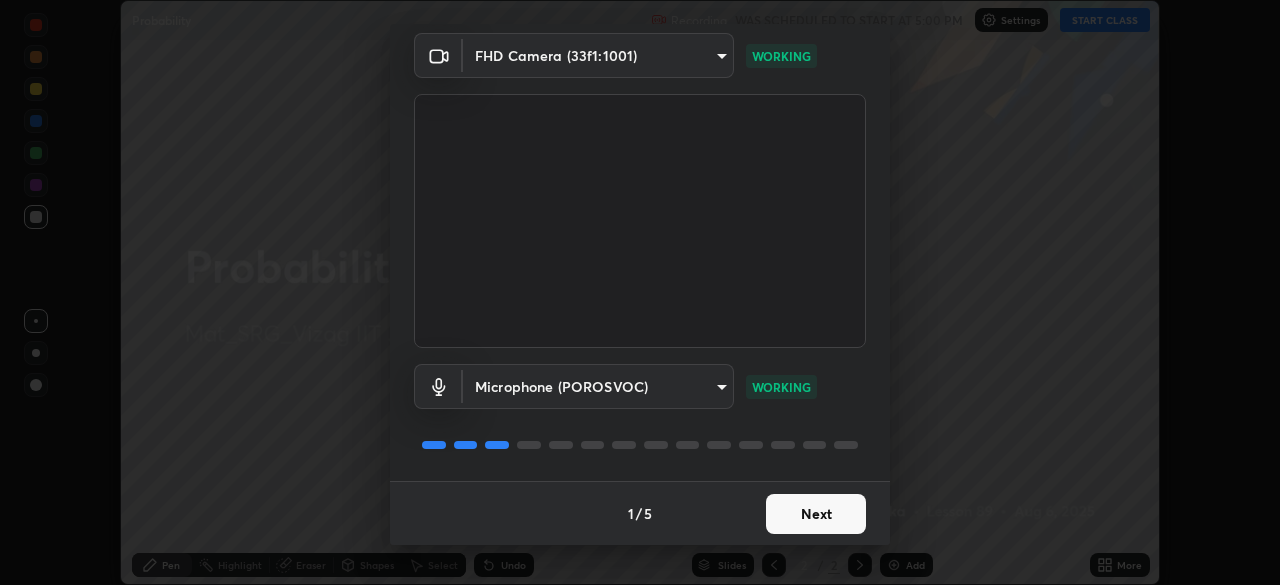 click on "Next" at bounding box center (816, 514) 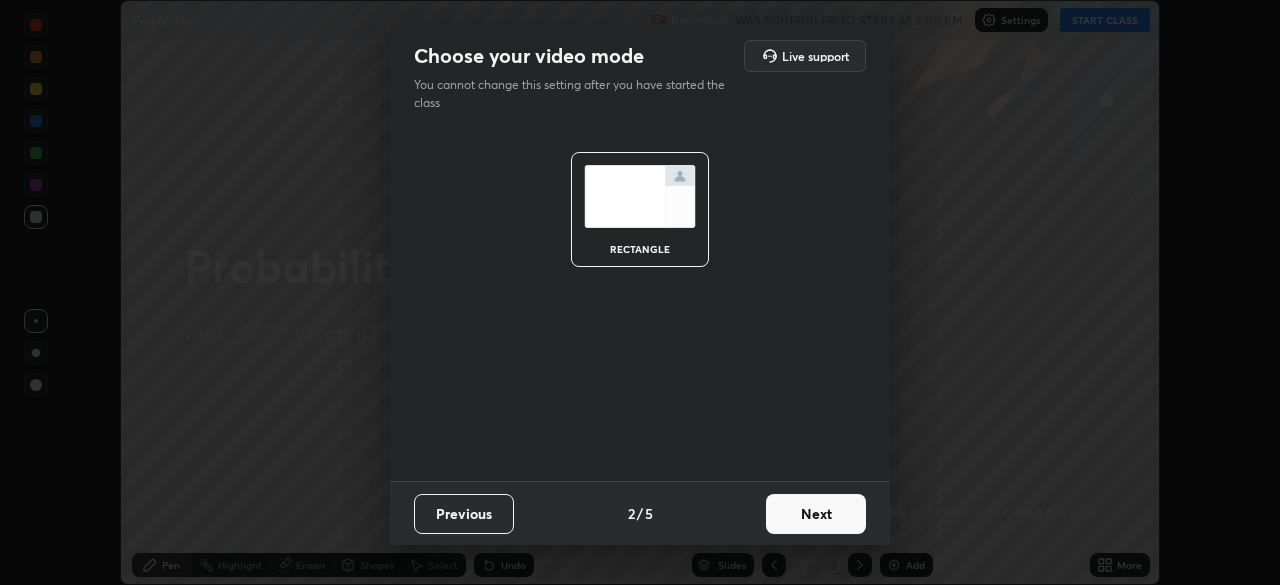 scroll, scrollTop: 0, scrollLeft: 0, axis: both 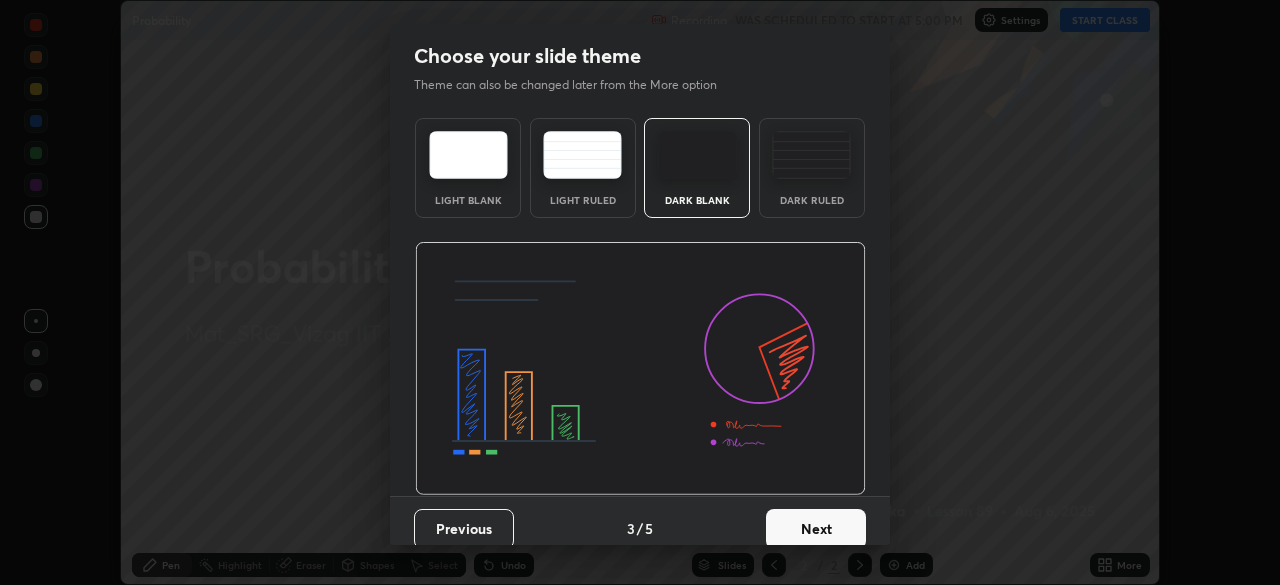 click on "Dark Ruled" at bounding box center (812, 168) 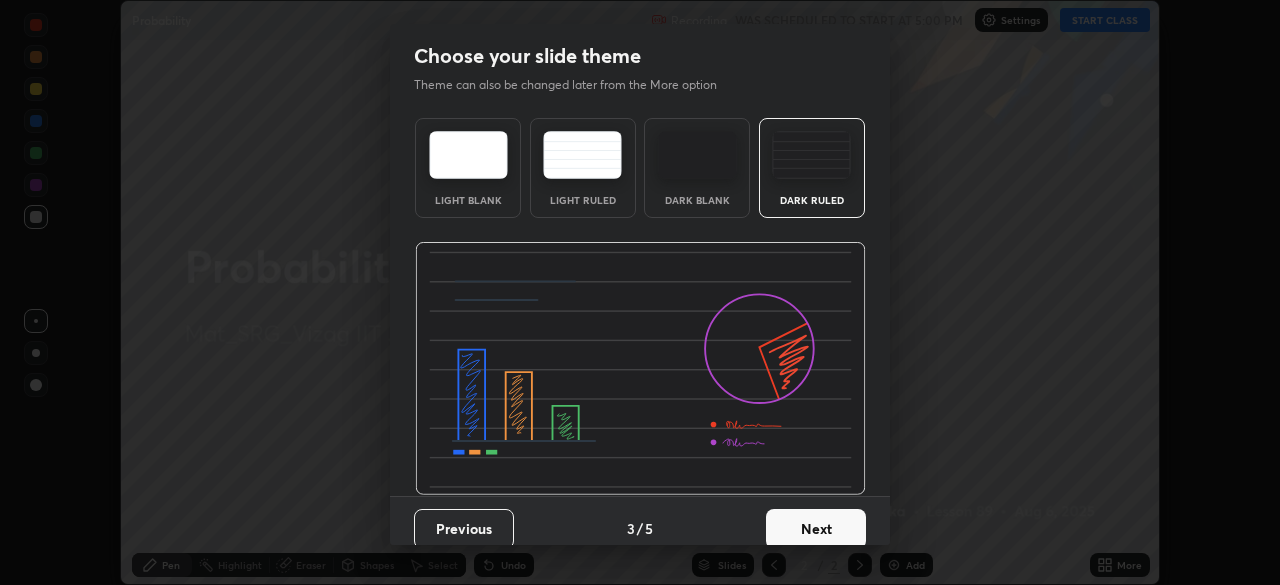 click on "Next" at bounding box center (816, 529) 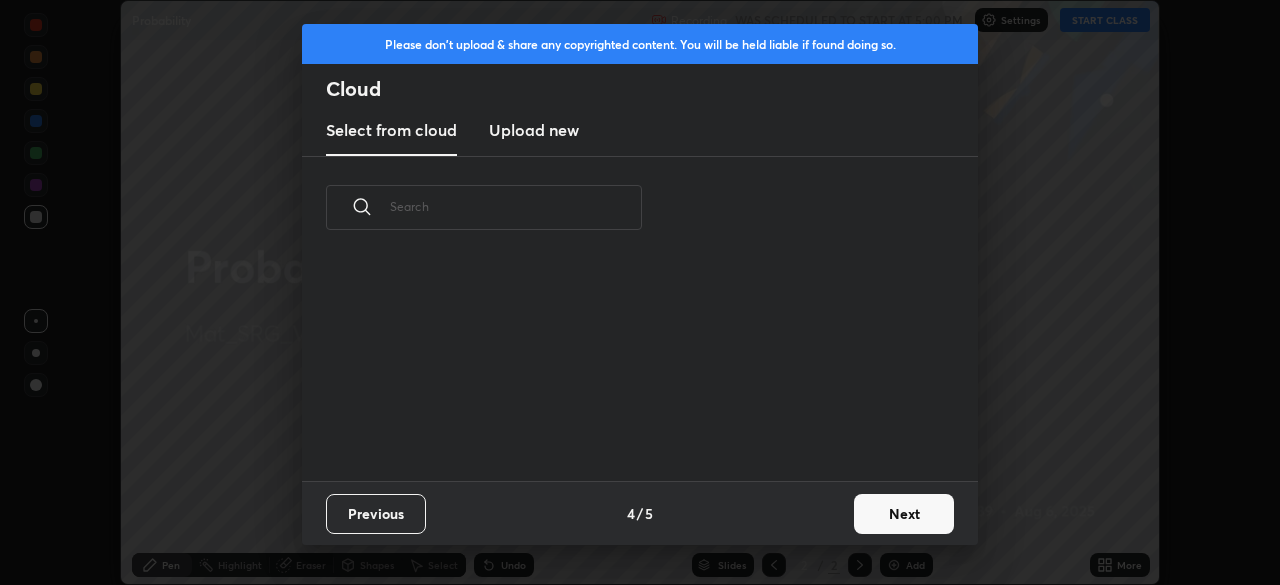 click on "Previous 4 / 5 Next" at bounding box center [640, 513] 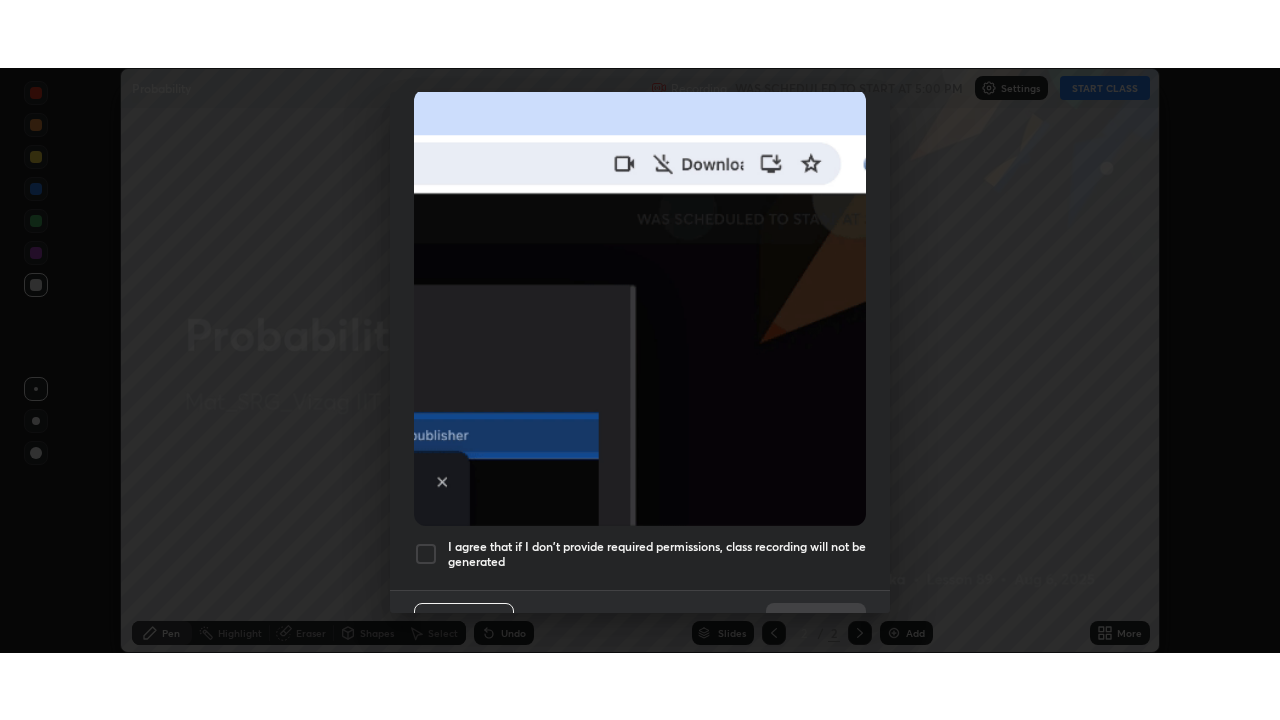 scroll, scrollTop: 479, scrollLeft: 0, axis: vertical 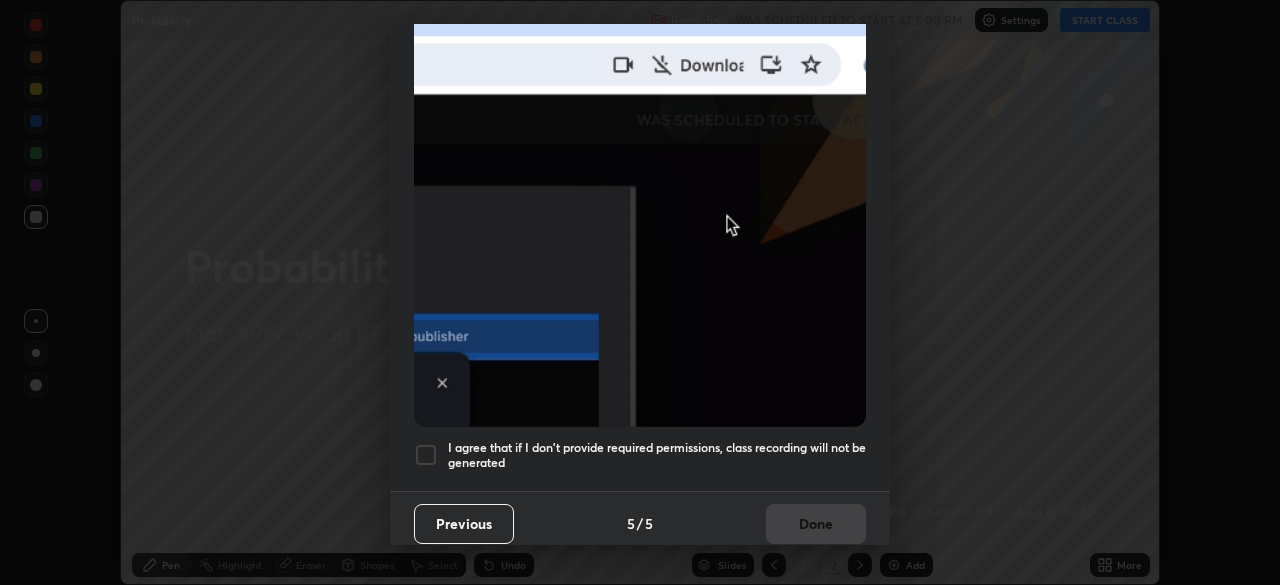 click on "I agree that if I don't provide required permissions, class recording will not be generated" at bounding box center (657, 455) 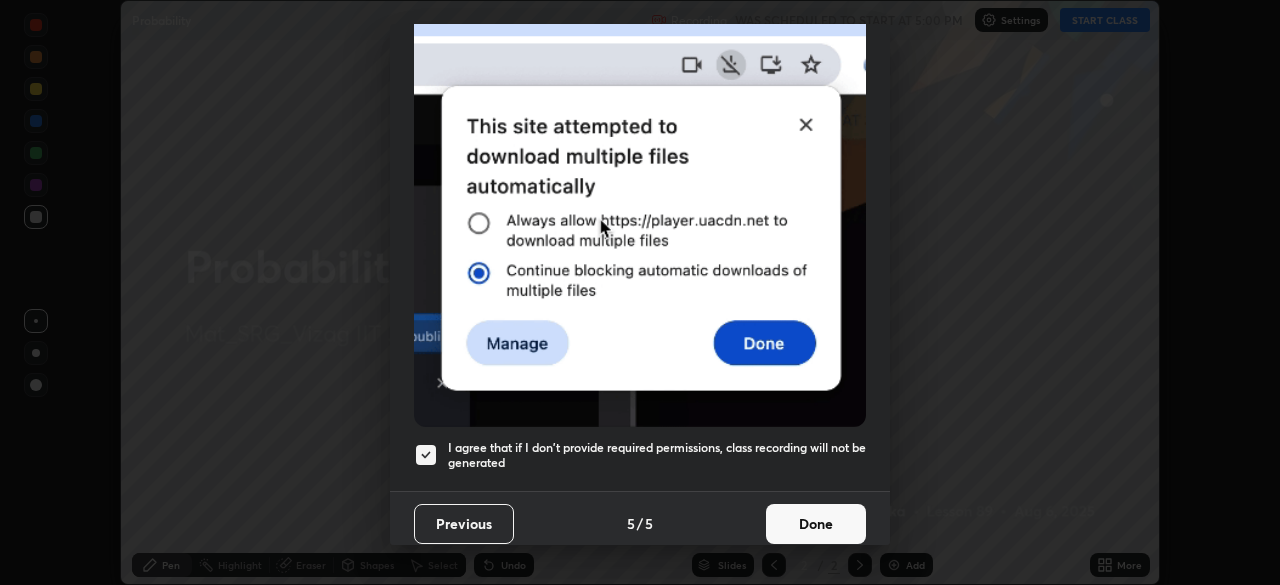 click on "Done" at bounding box center [816, 524] 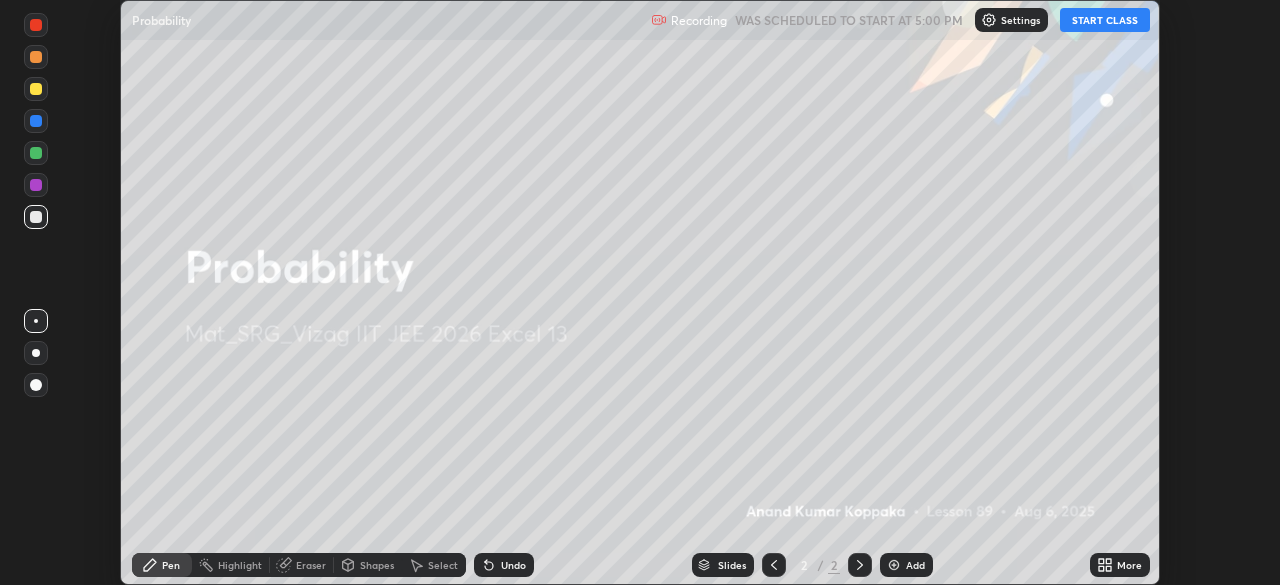 click on "START CLASS" at bounding box center [1105, 20] 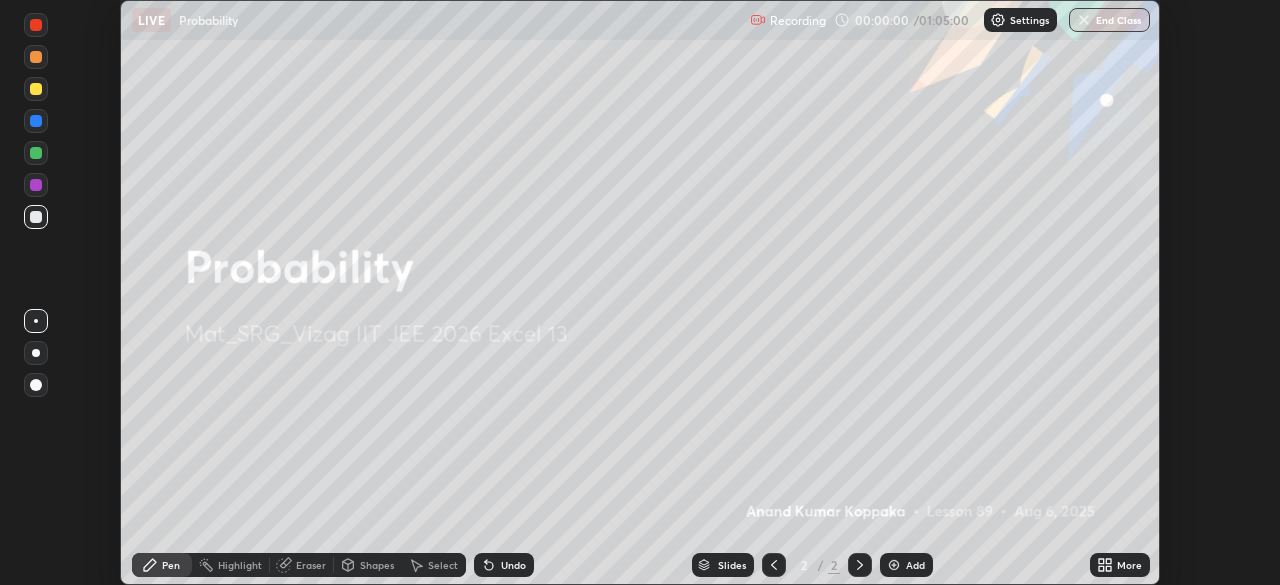 click on "More" at bounding box center [1120, 565] 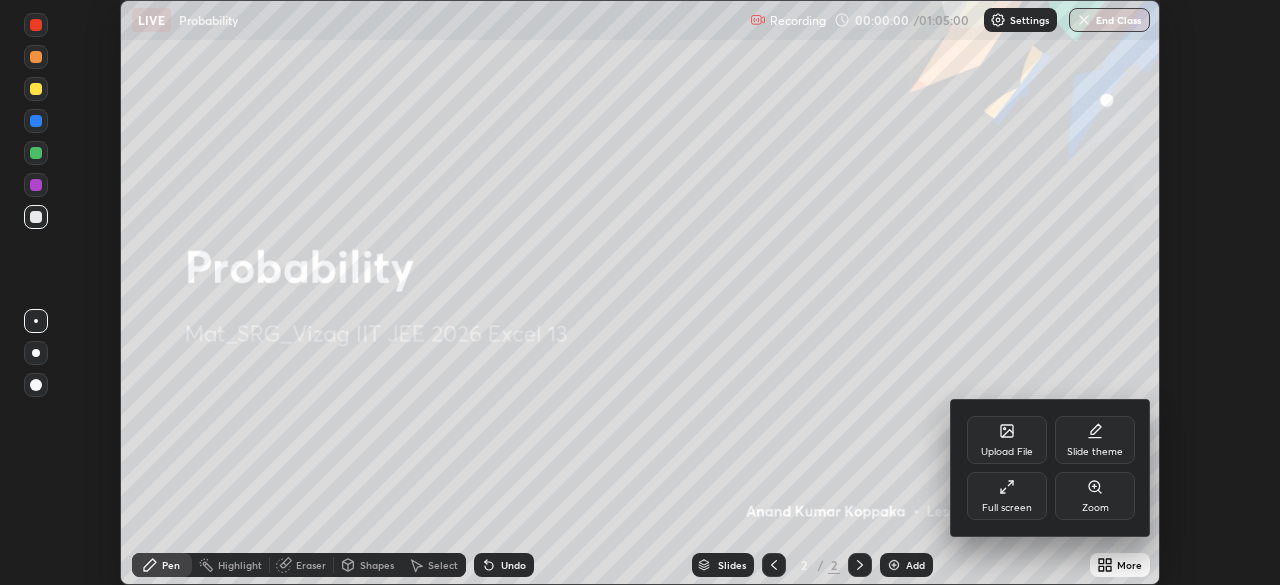 click 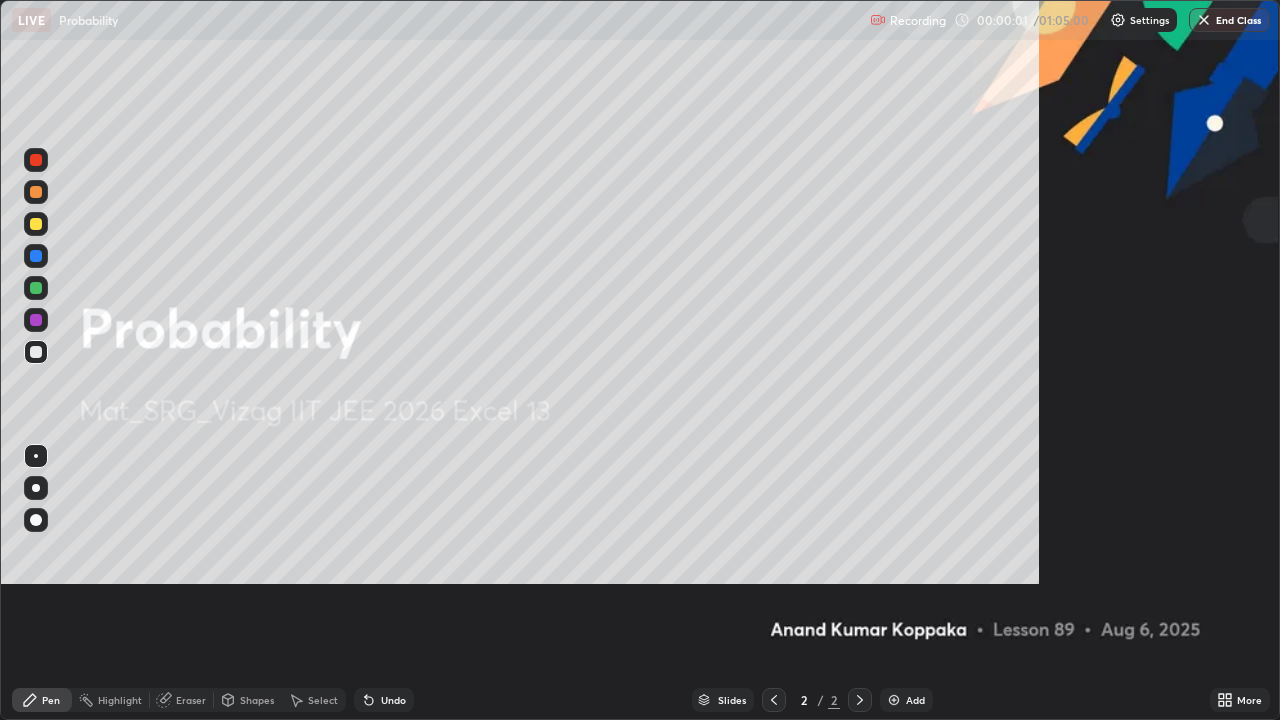 scroll, scrollTop: 99280, scrollLeft: 98720, axis: both 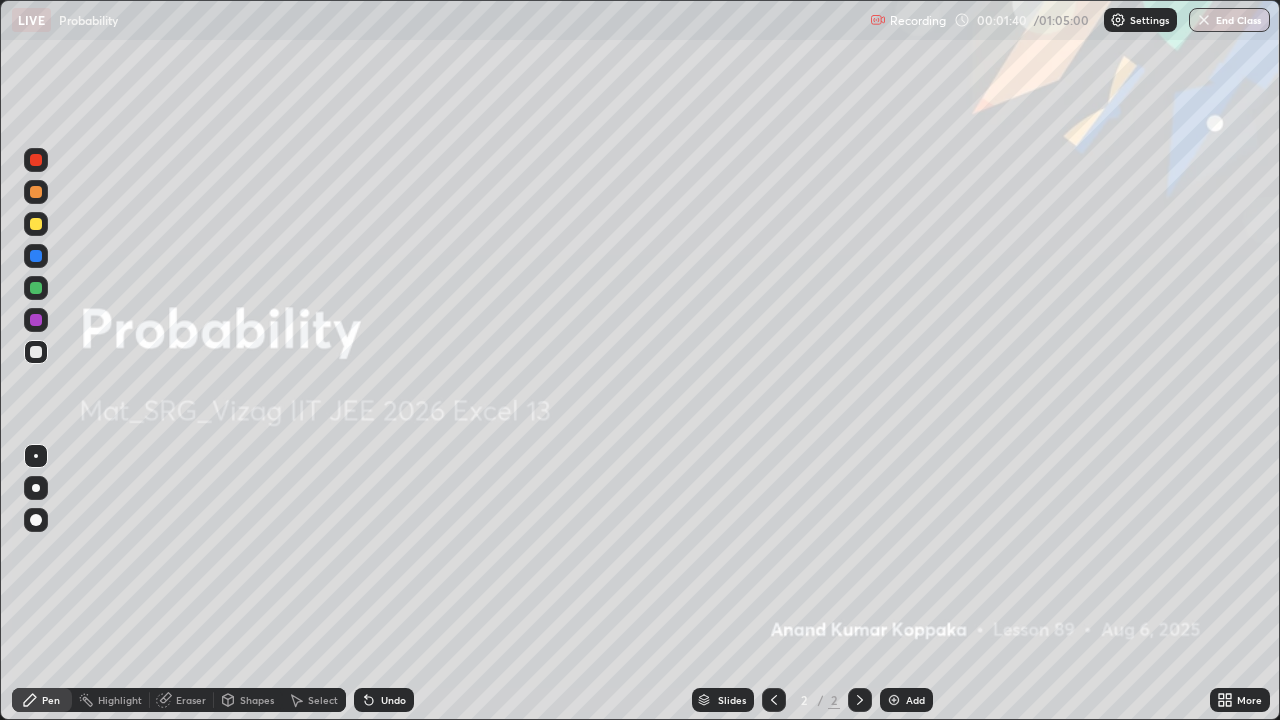 click on "Add" at bounding box center (915, 700) 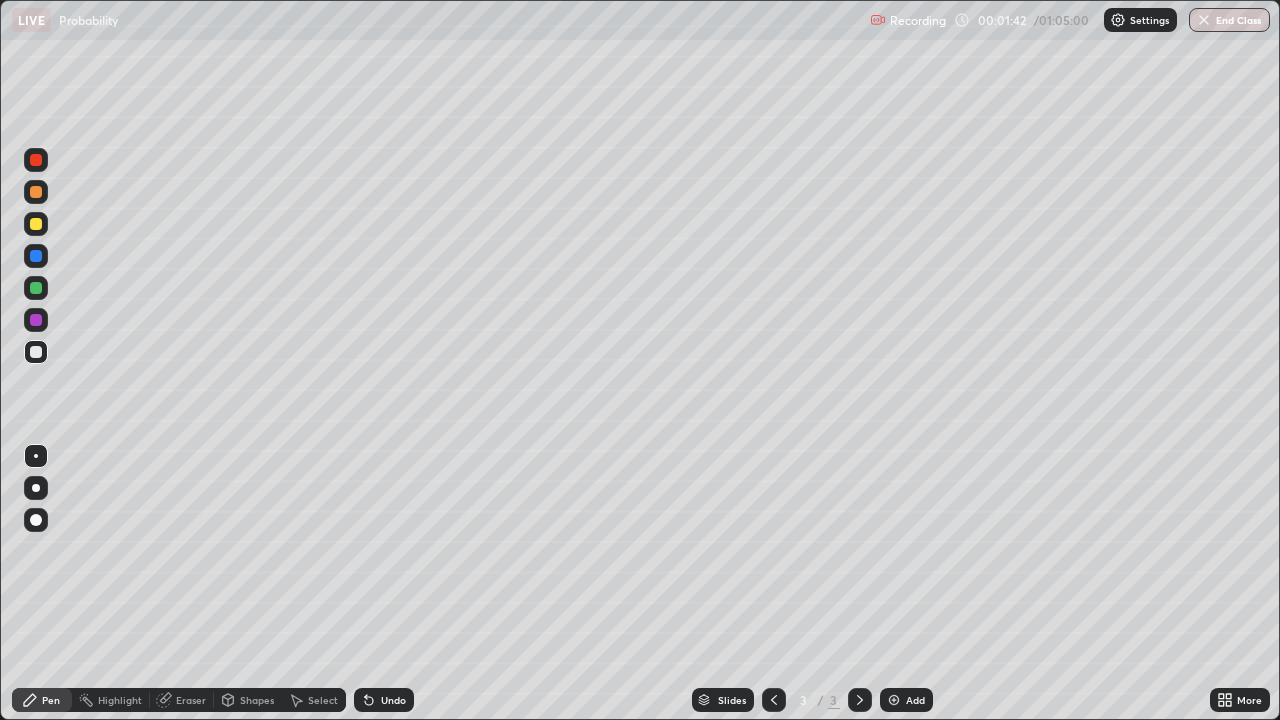 click at bounding box center (36, 488) 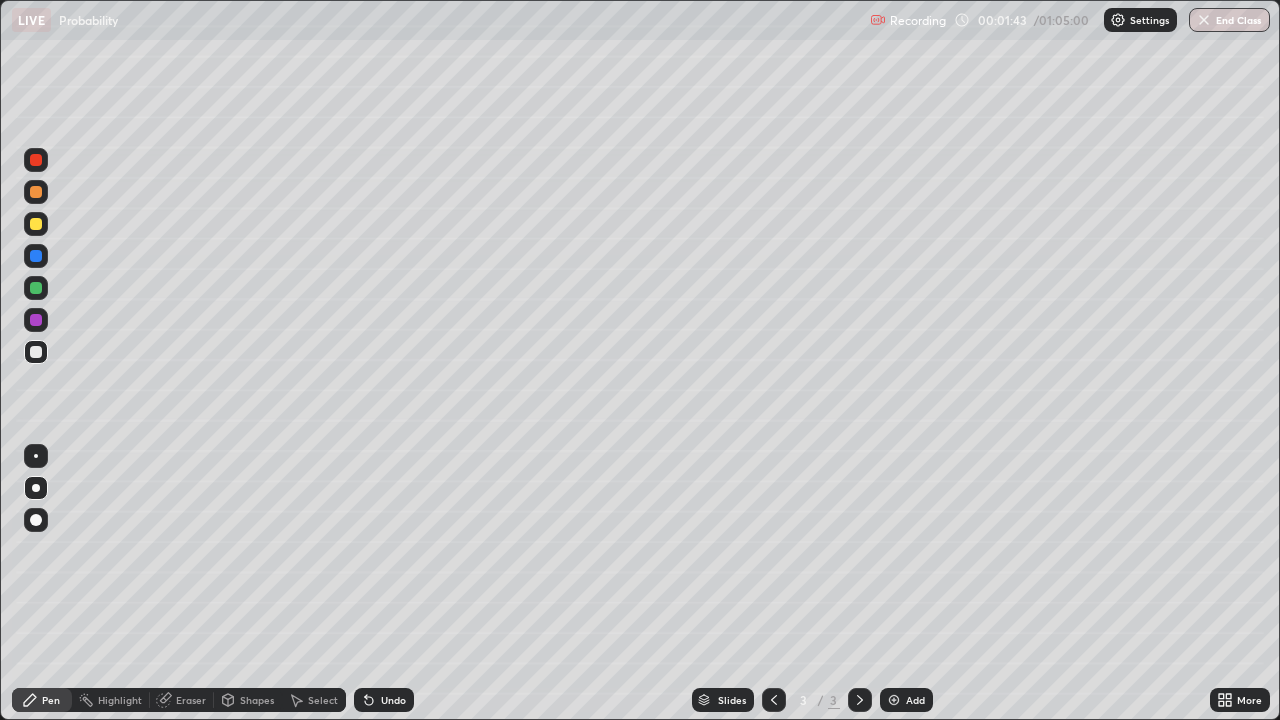 click at bounding box center (36, 224) 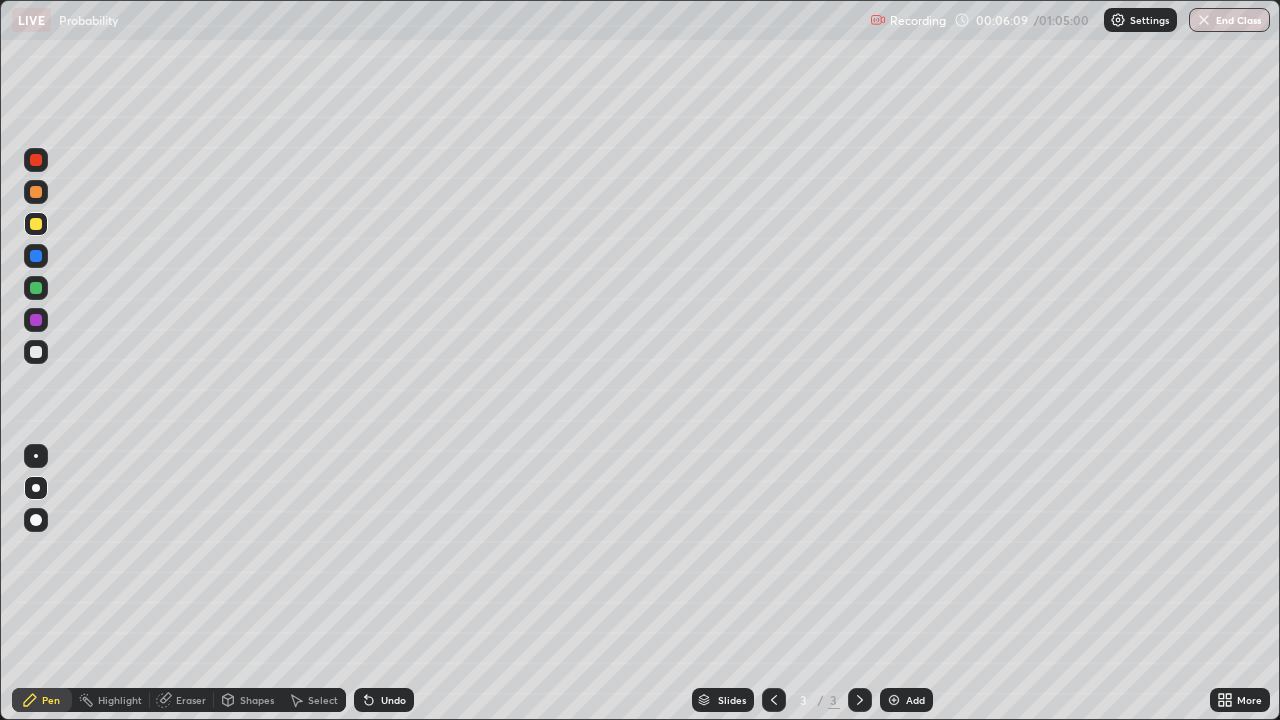 click on "Undo" at bounding box center [393, 700] 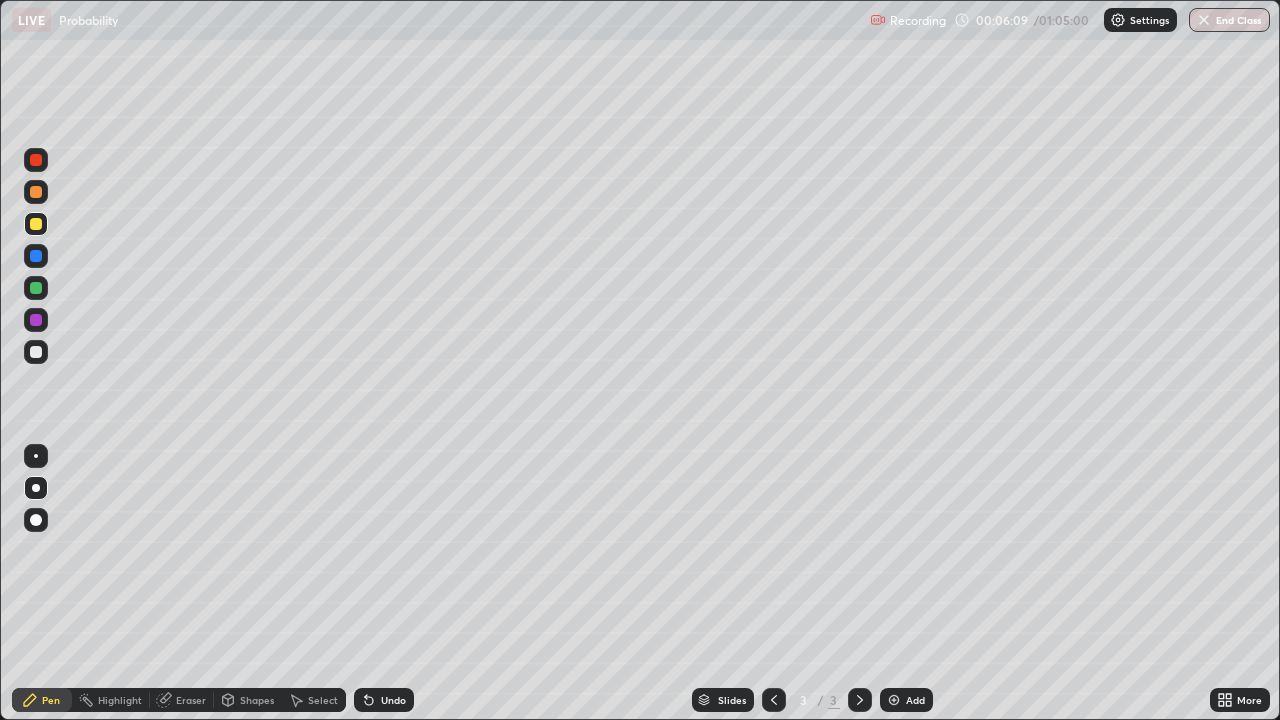 click on "Undo" at bounding box center [393, 700] 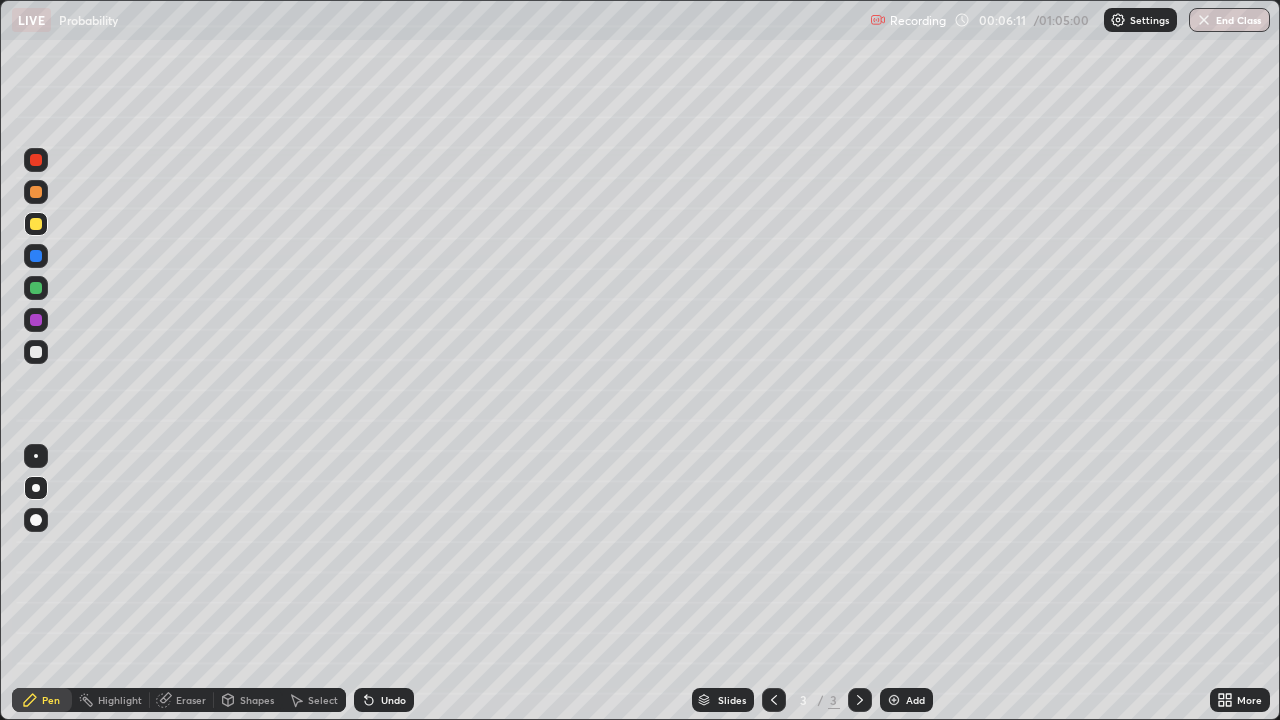 click on "Undo" at bounding box center (384, 700) 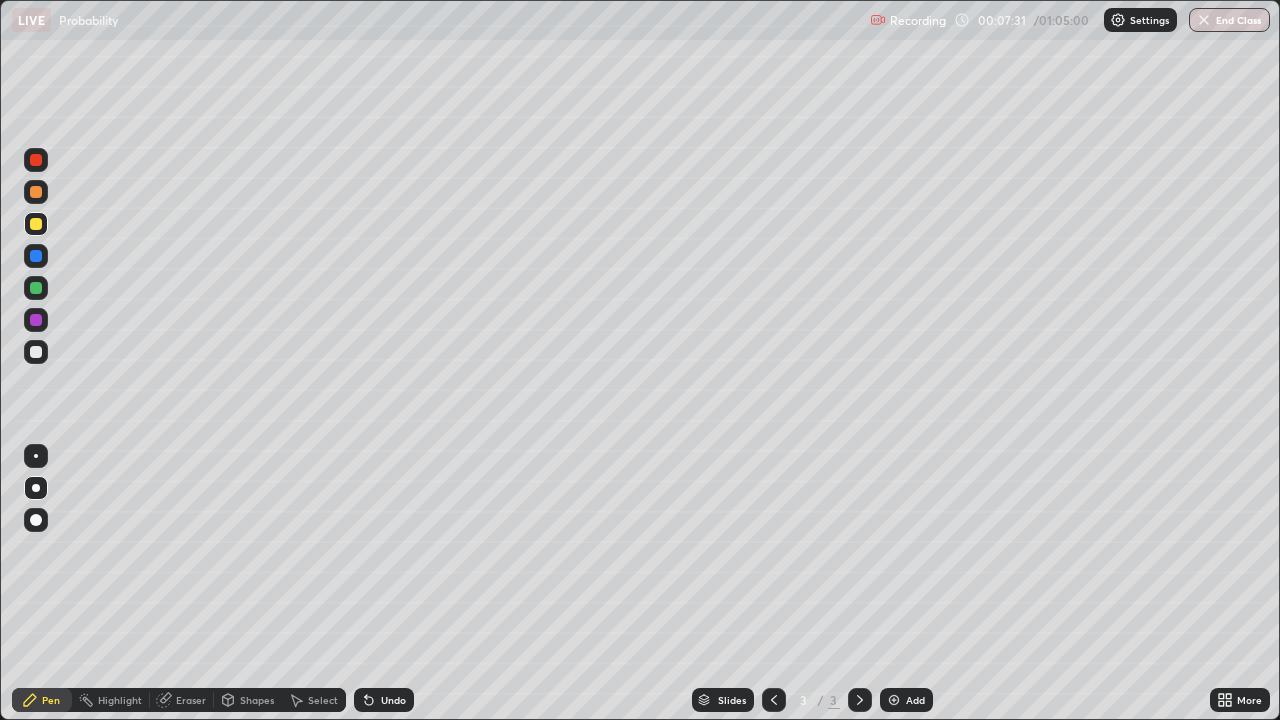 click on "Add" at bounding box center [915, 700] 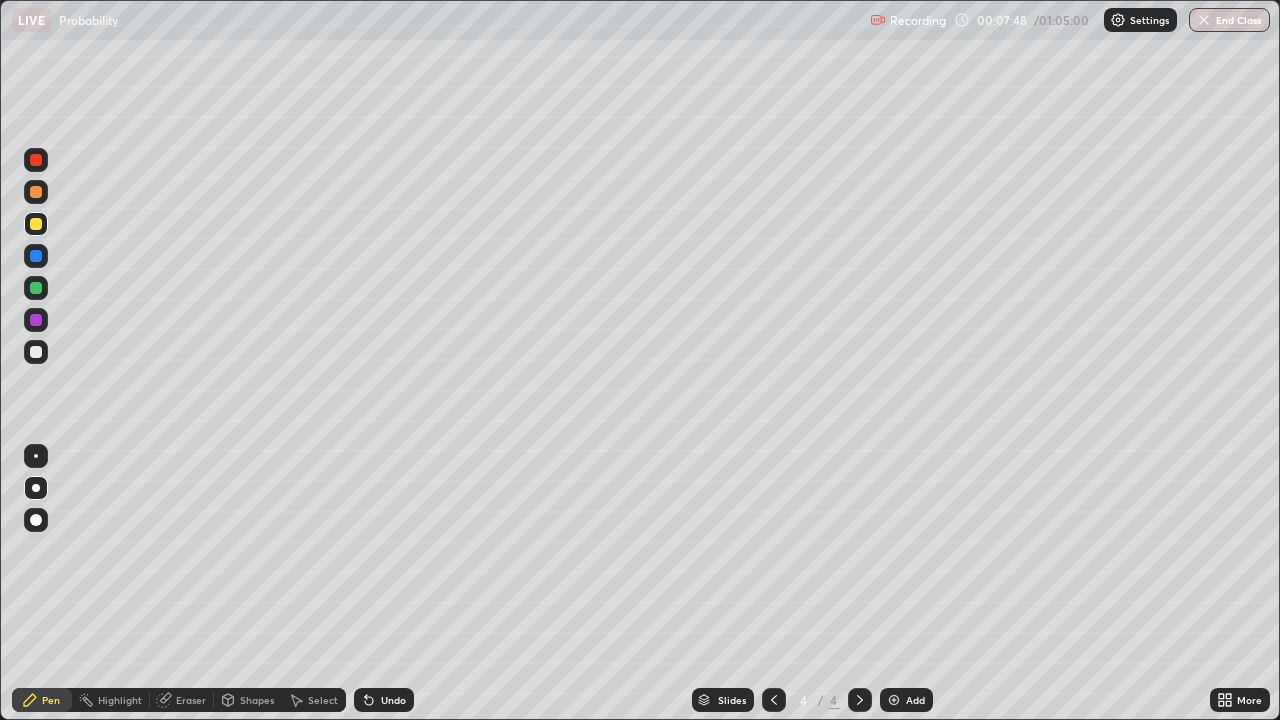 click at bounding box center [36, 352] 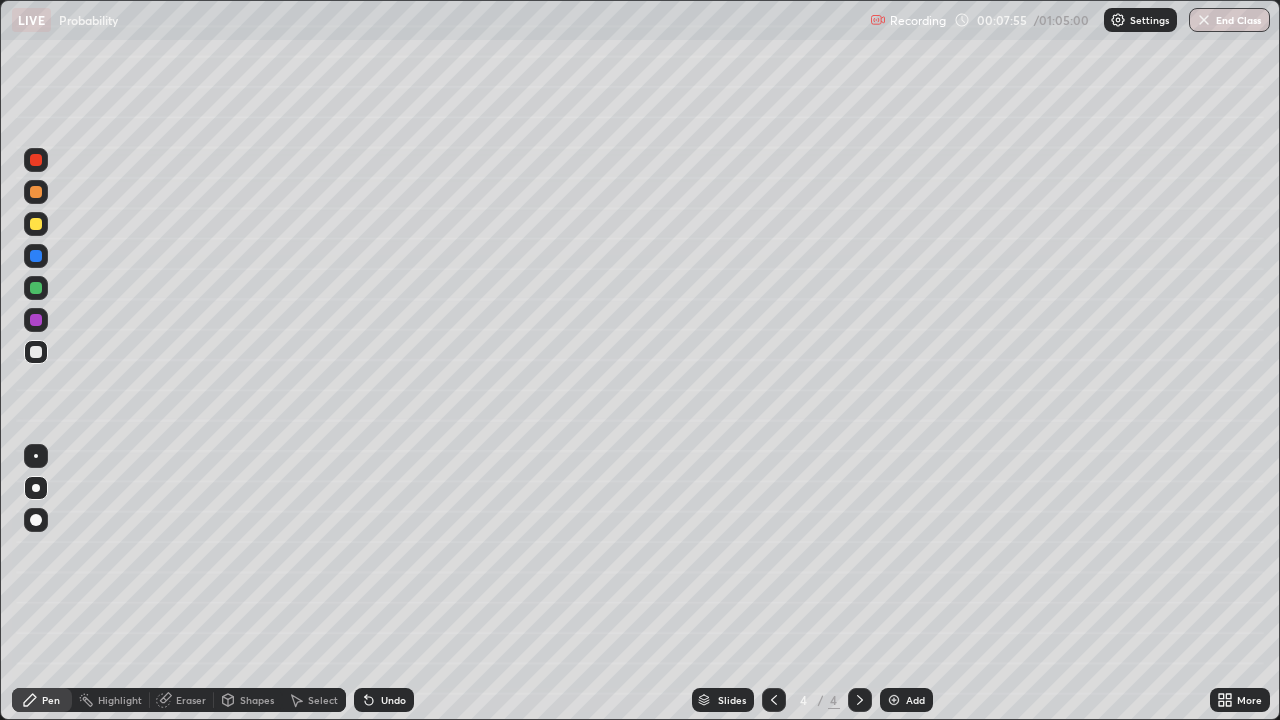 click on "Undo" at bounding box center (393, 700) 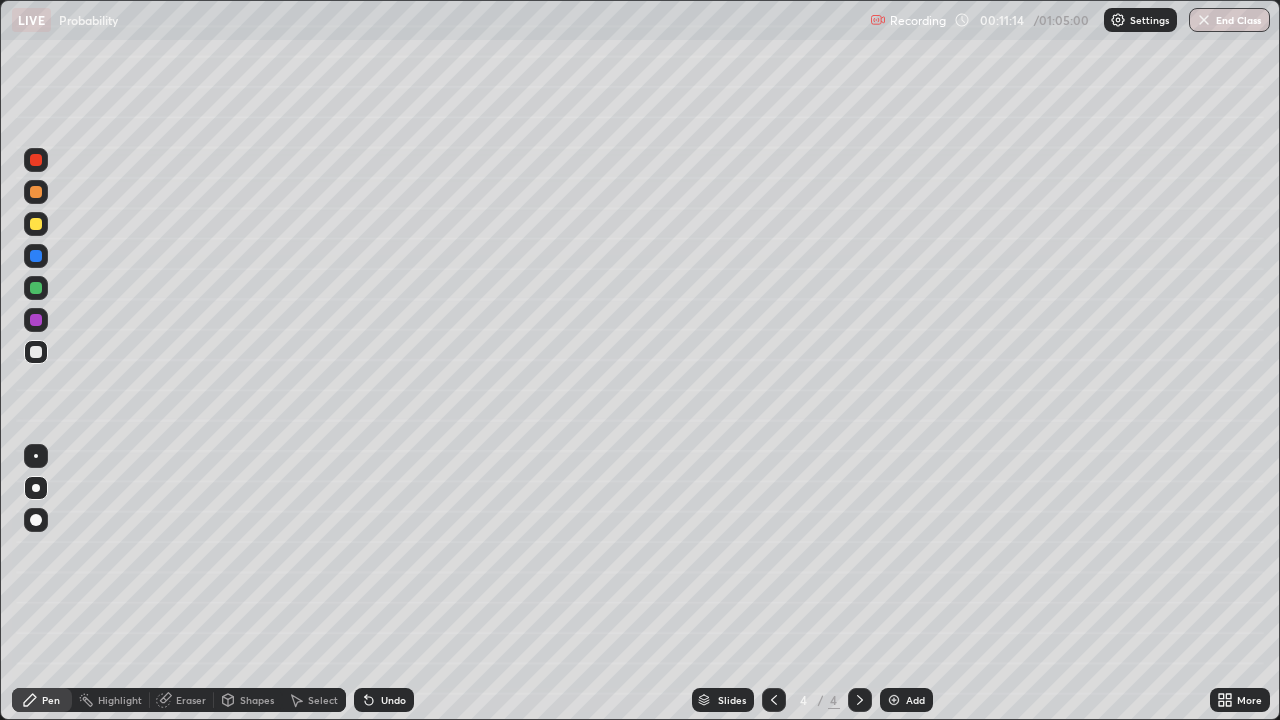click on "Undo" at bounding box center [384, 700] 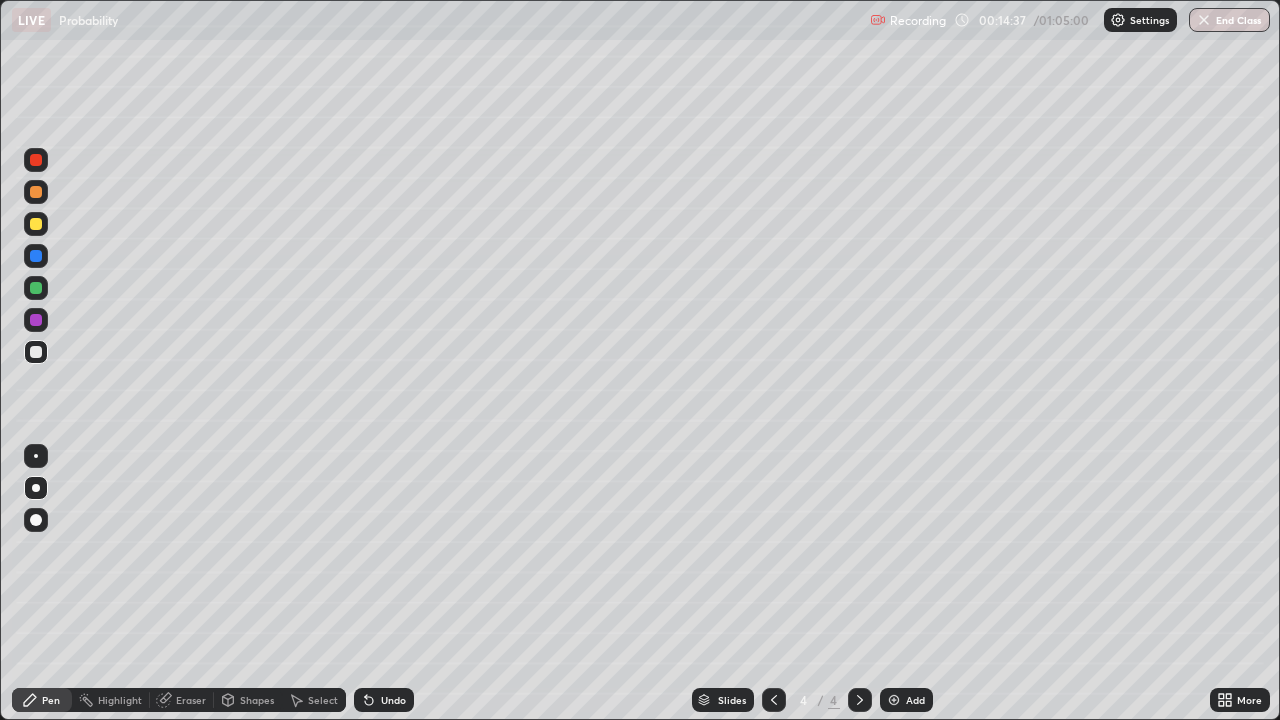 click at bounding box center (36, 288) 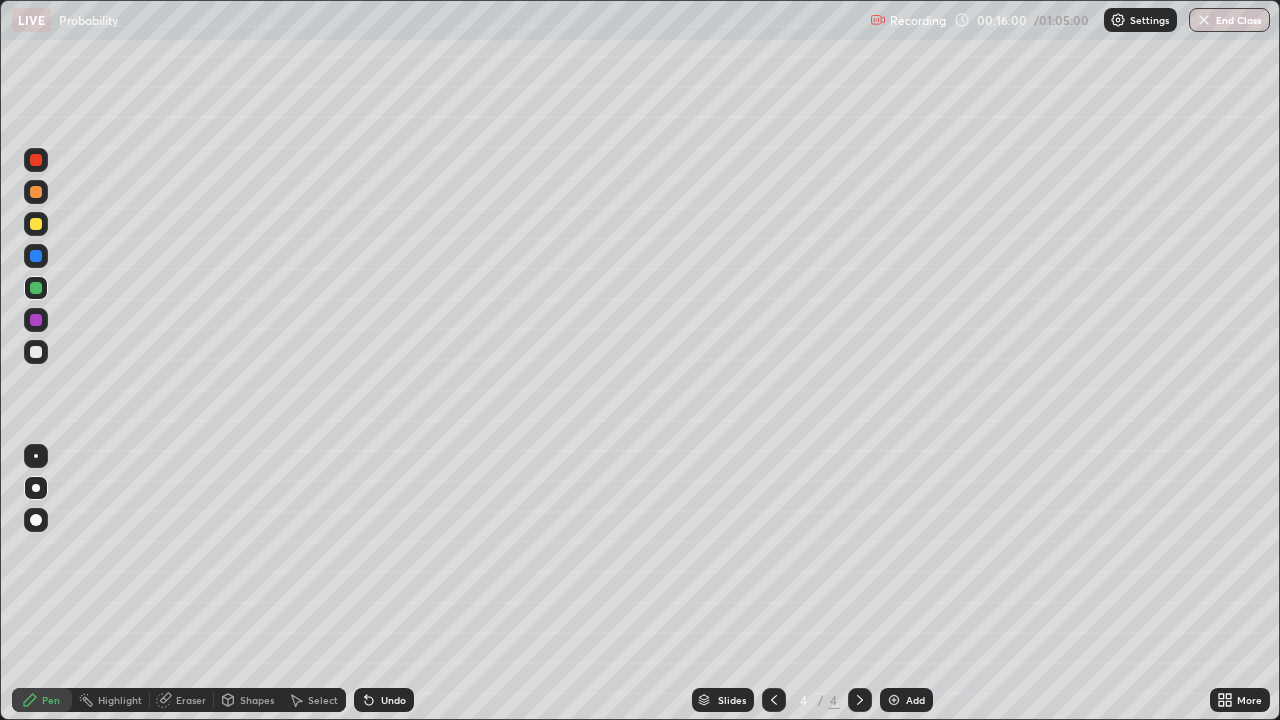click on "Add" at bounding box center (915, 700) 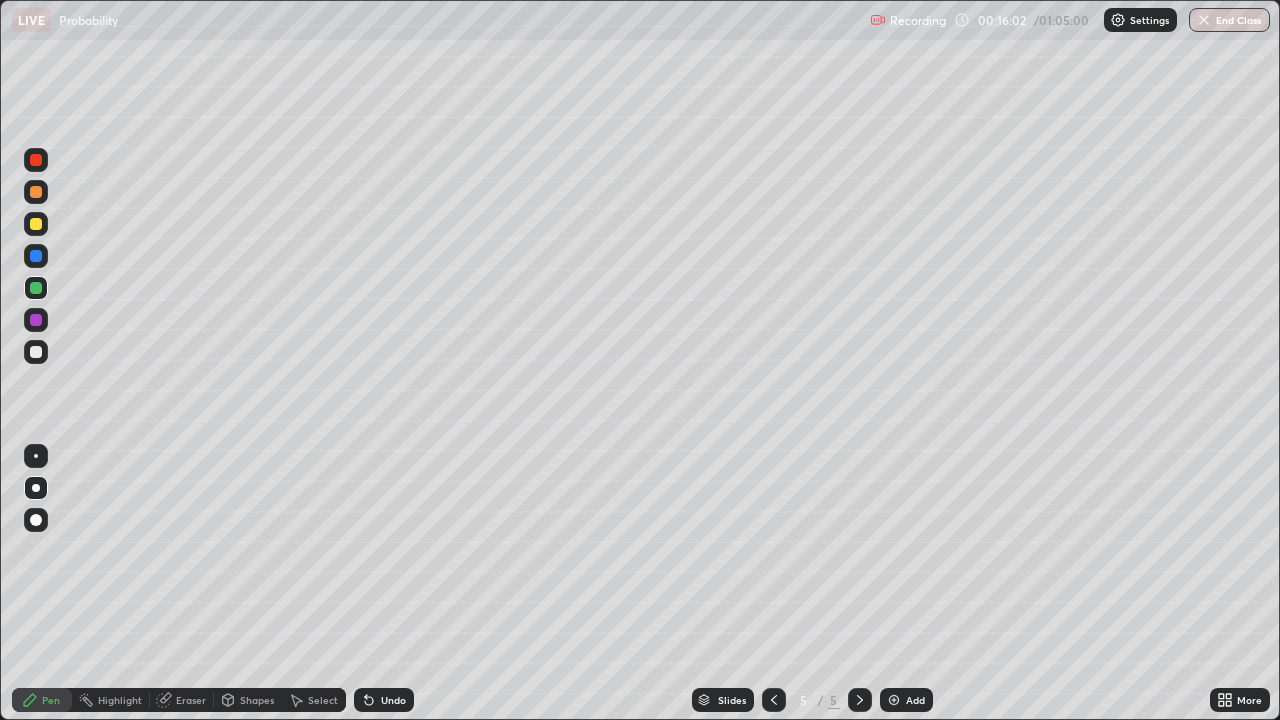 click at bounding box center [36, 224] 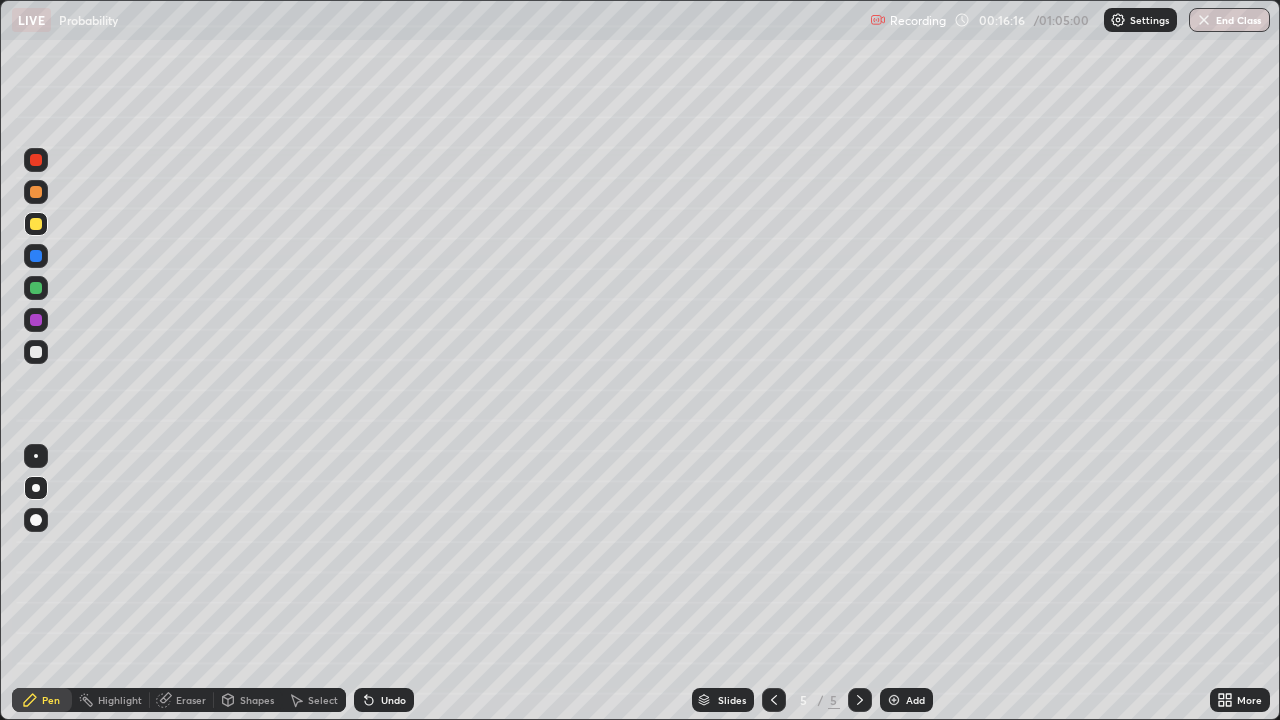 click at bounding box center (36, 352) 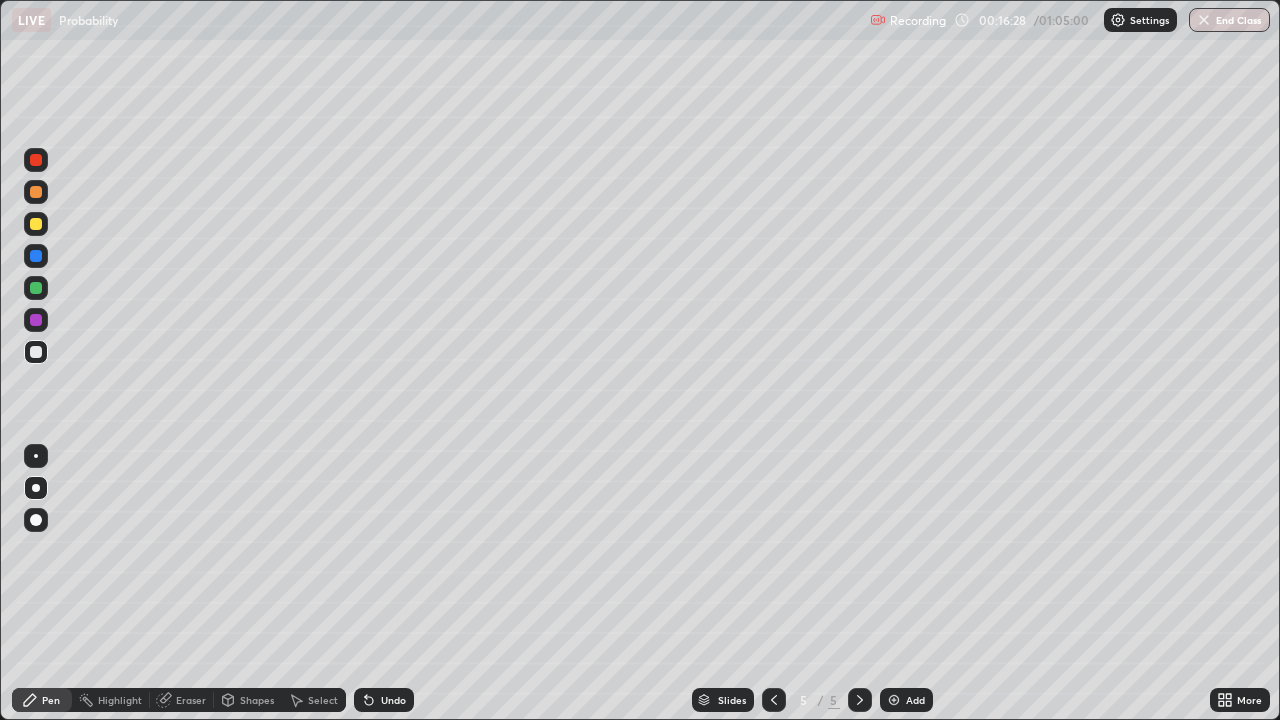 click at bounding box center [36, 224] 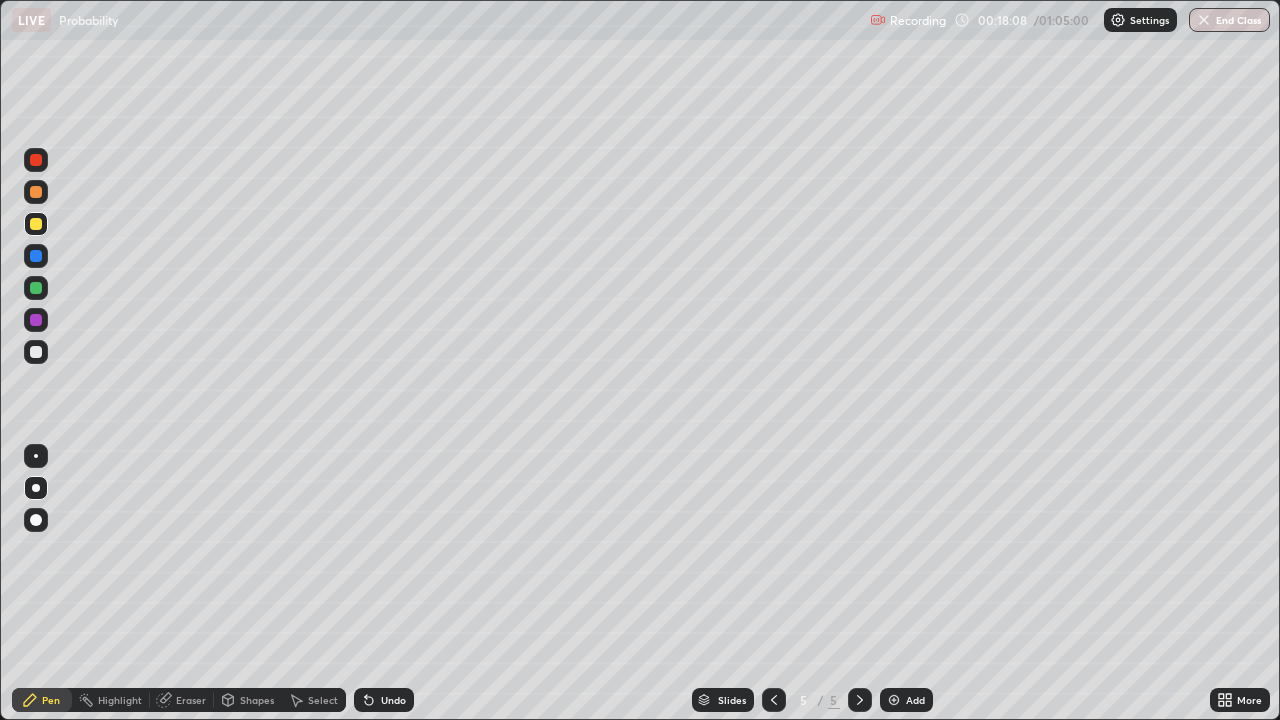 click on "Eraser" at bounding box center (191, 700) 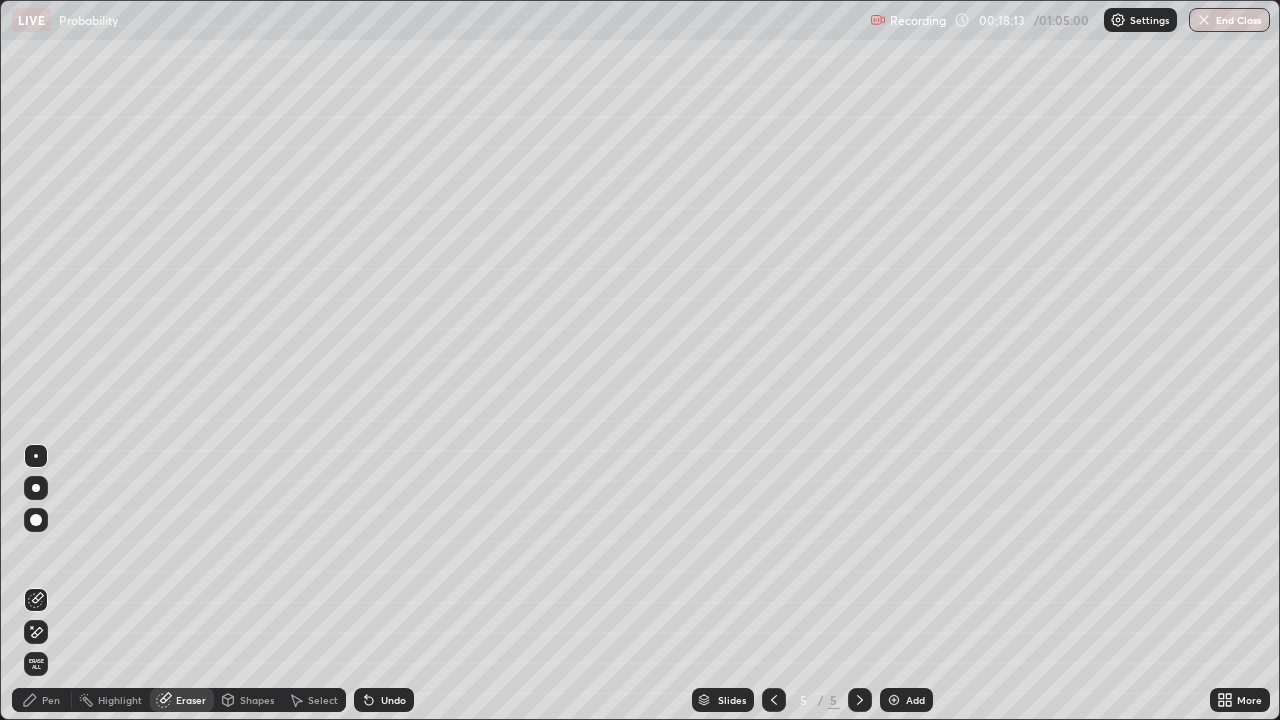 click on "Pen" at bounding box center [51, 700] 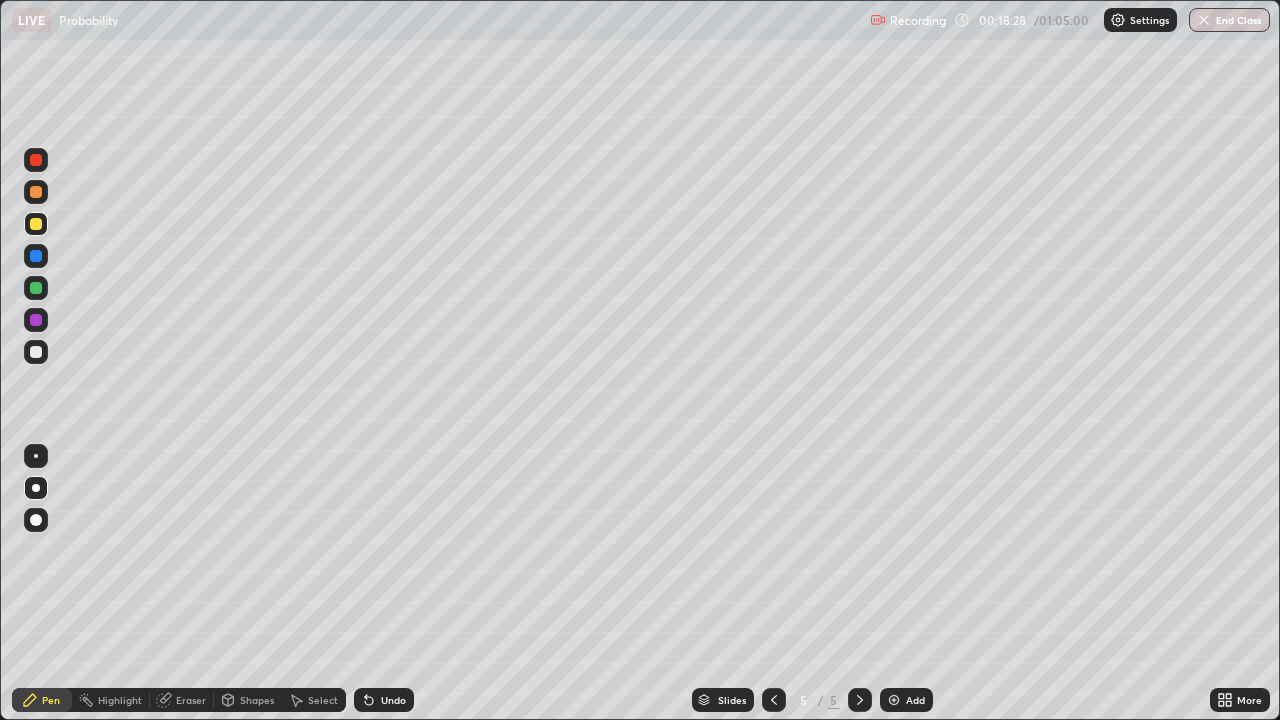 click at bounding box center (36, 320) 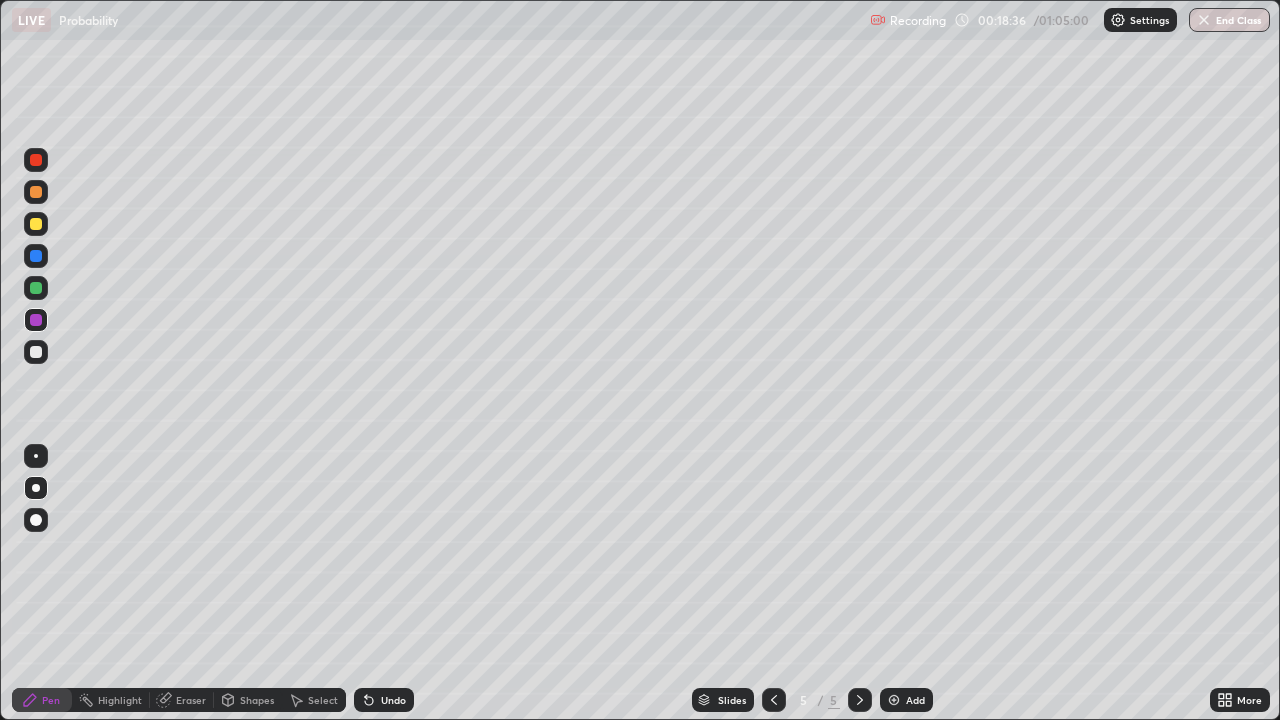 click on "Eraser" at bounding box center (191, 700) 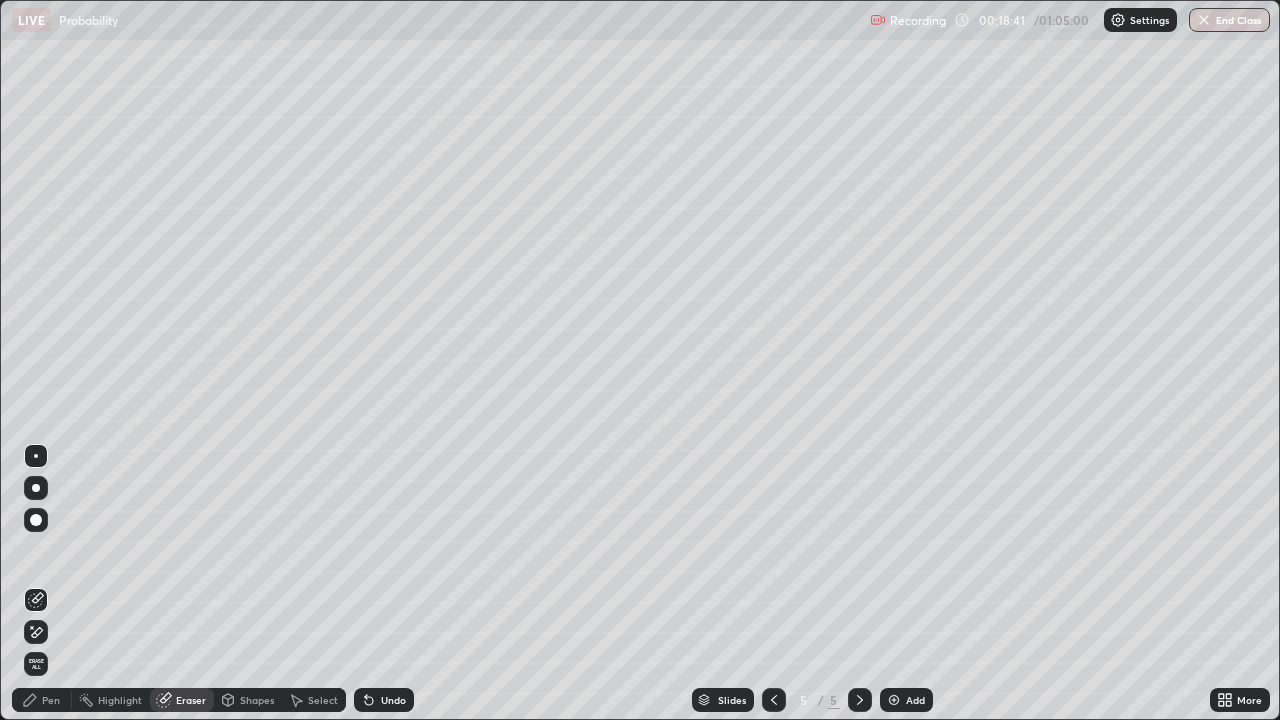 click on "Pen" at bounding box center (51, 700) 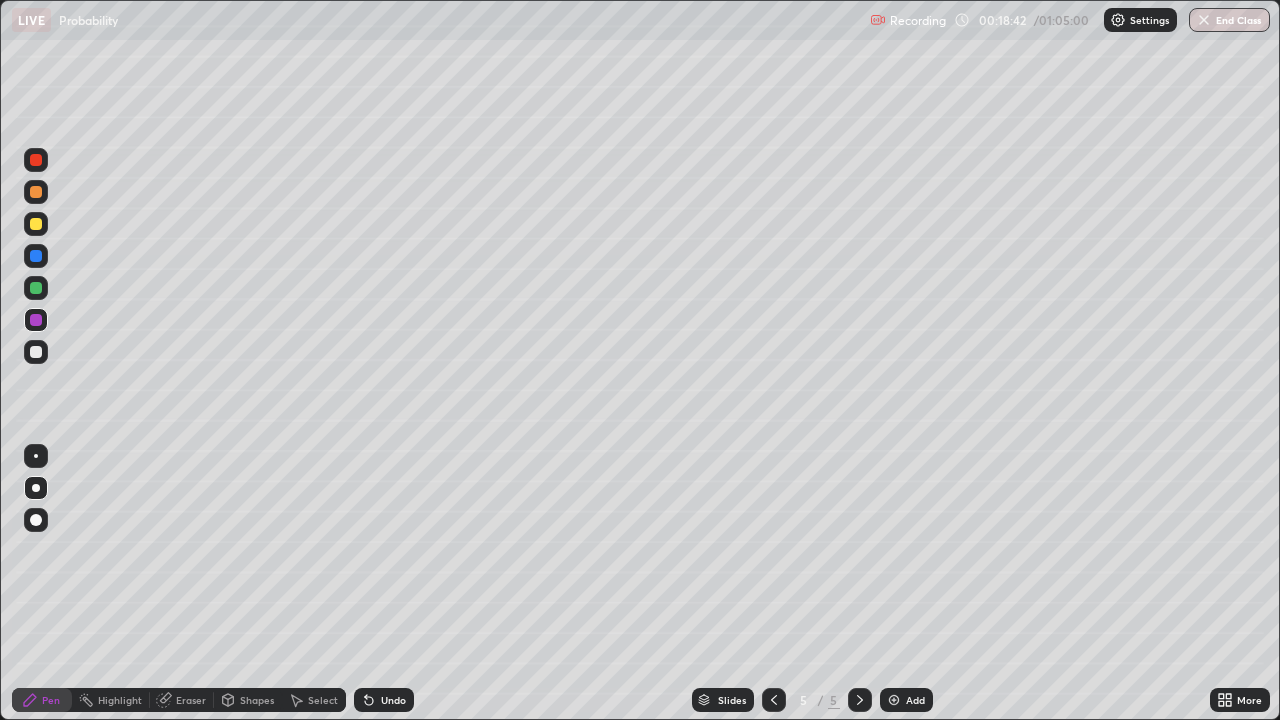click at bounding box center [36, 192] 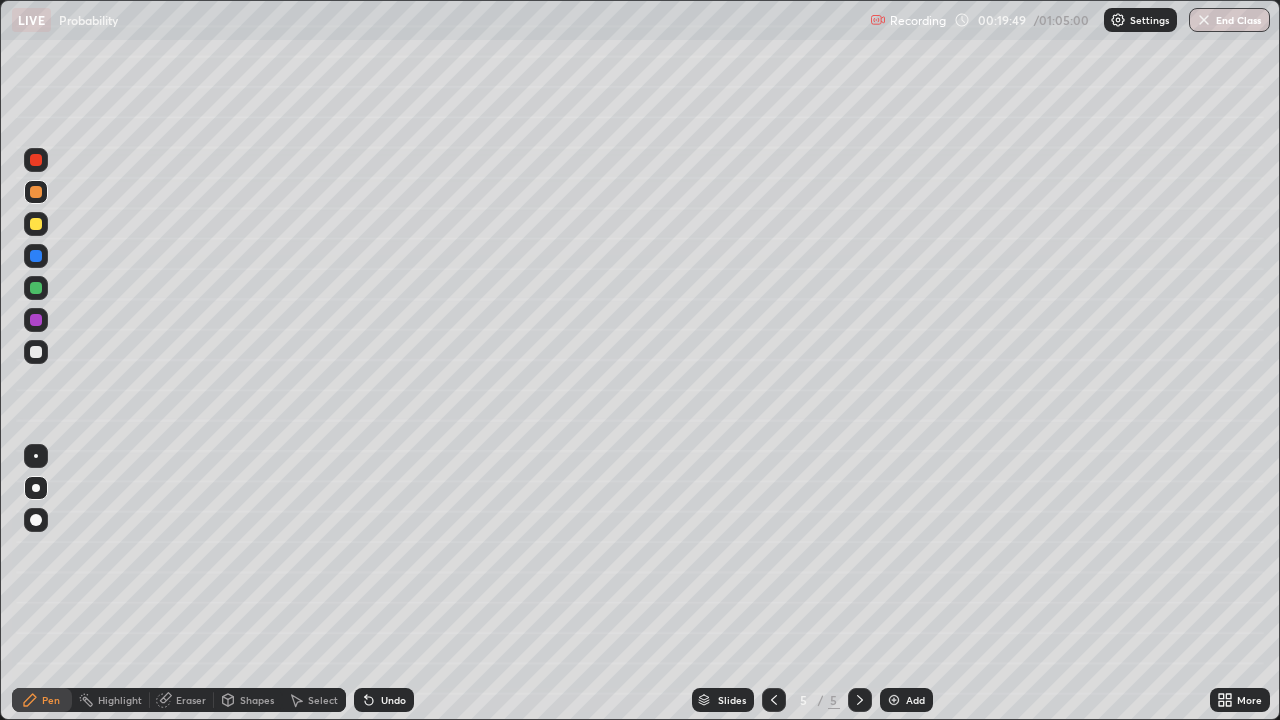 click at bounding box center (36, 352) 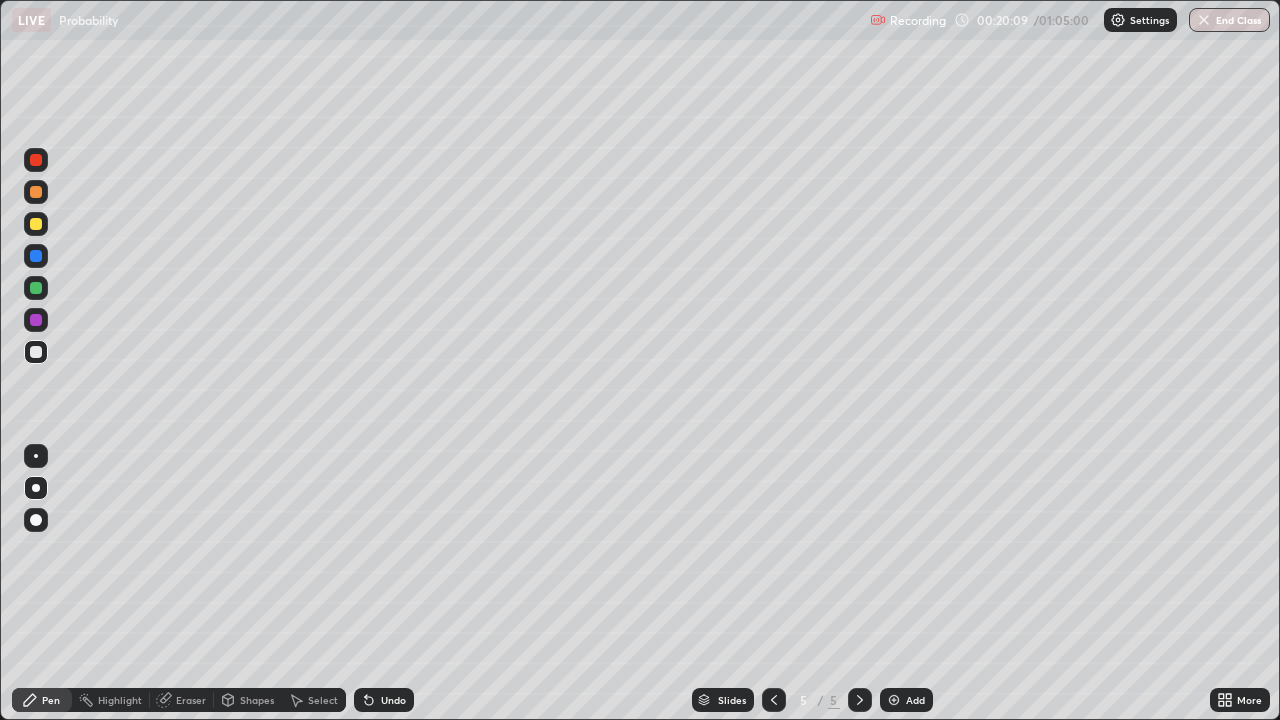 click on "Undo" at bounding box center (393, 700) 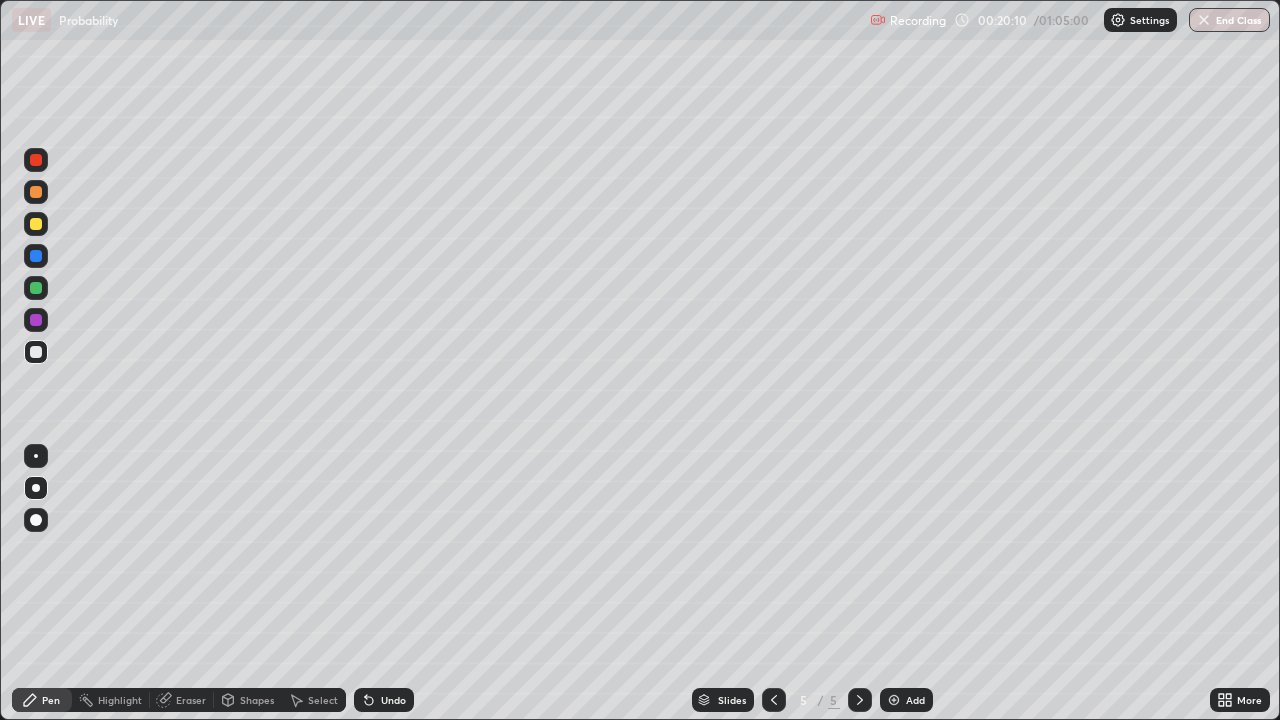 click on "Undo" at bounding box center [384, 700] 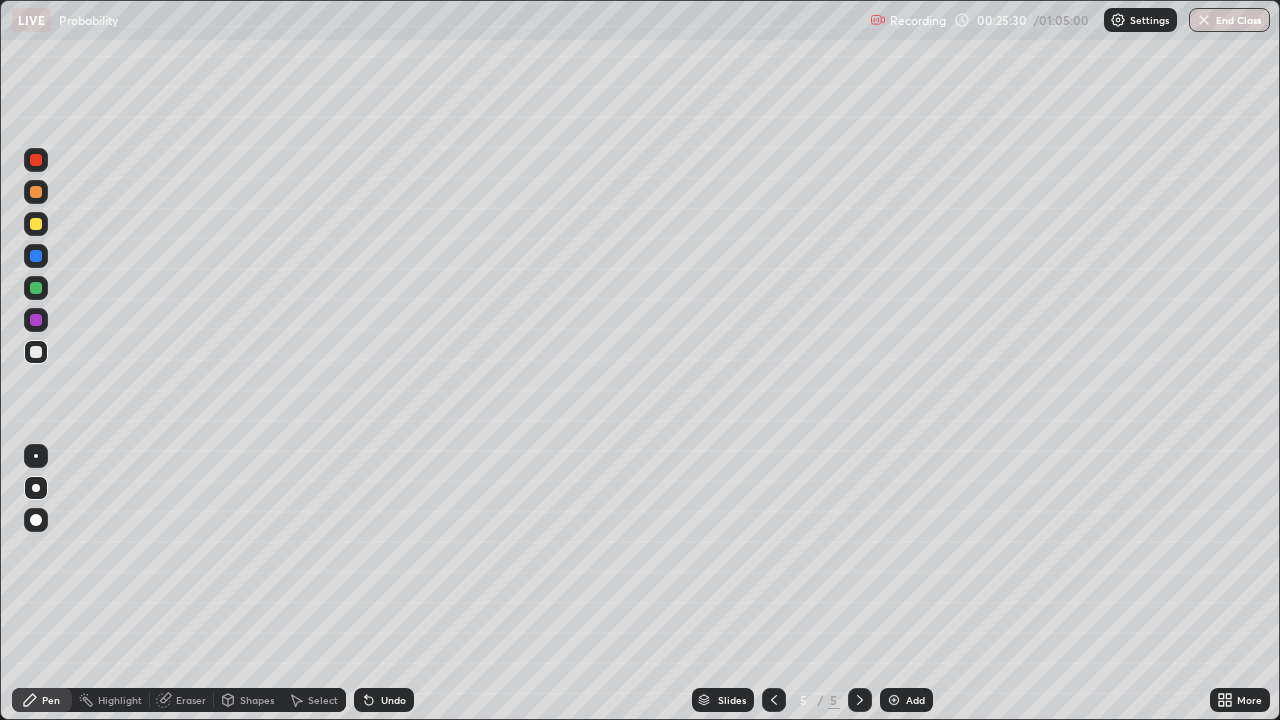 click on "Add" at bounding box center [906, 700] 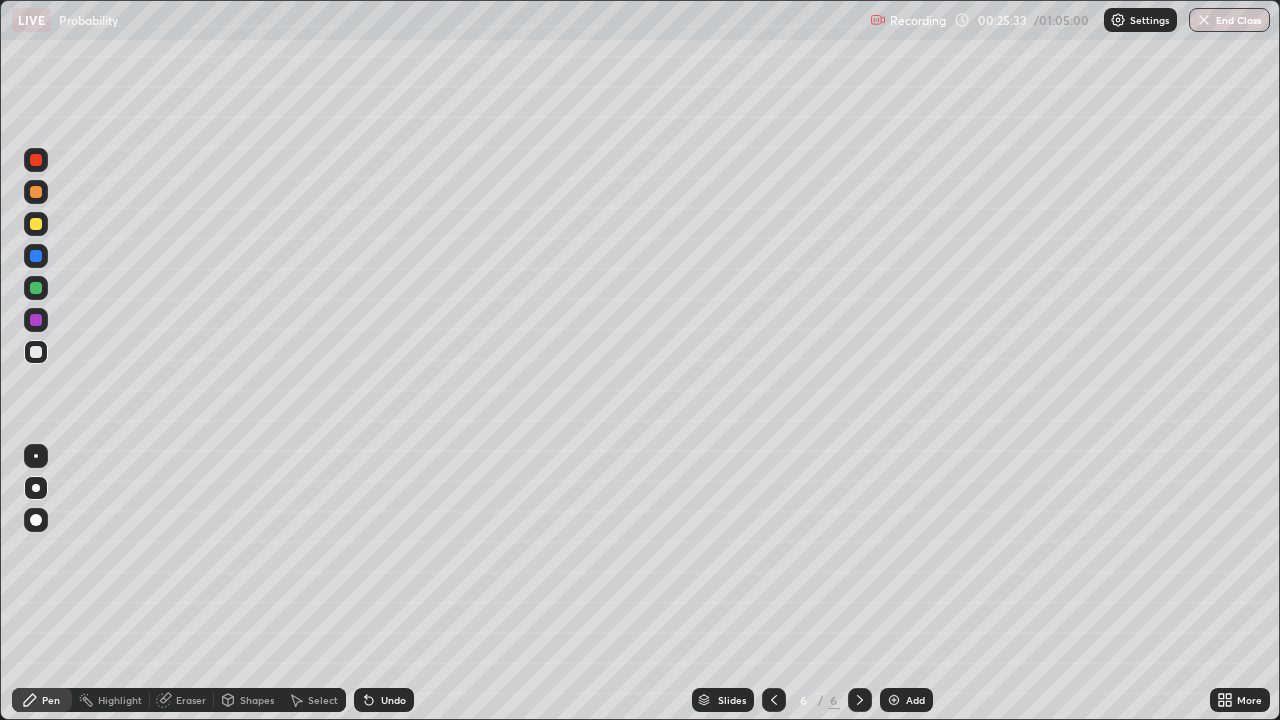 click at bounding box center [36, 224] 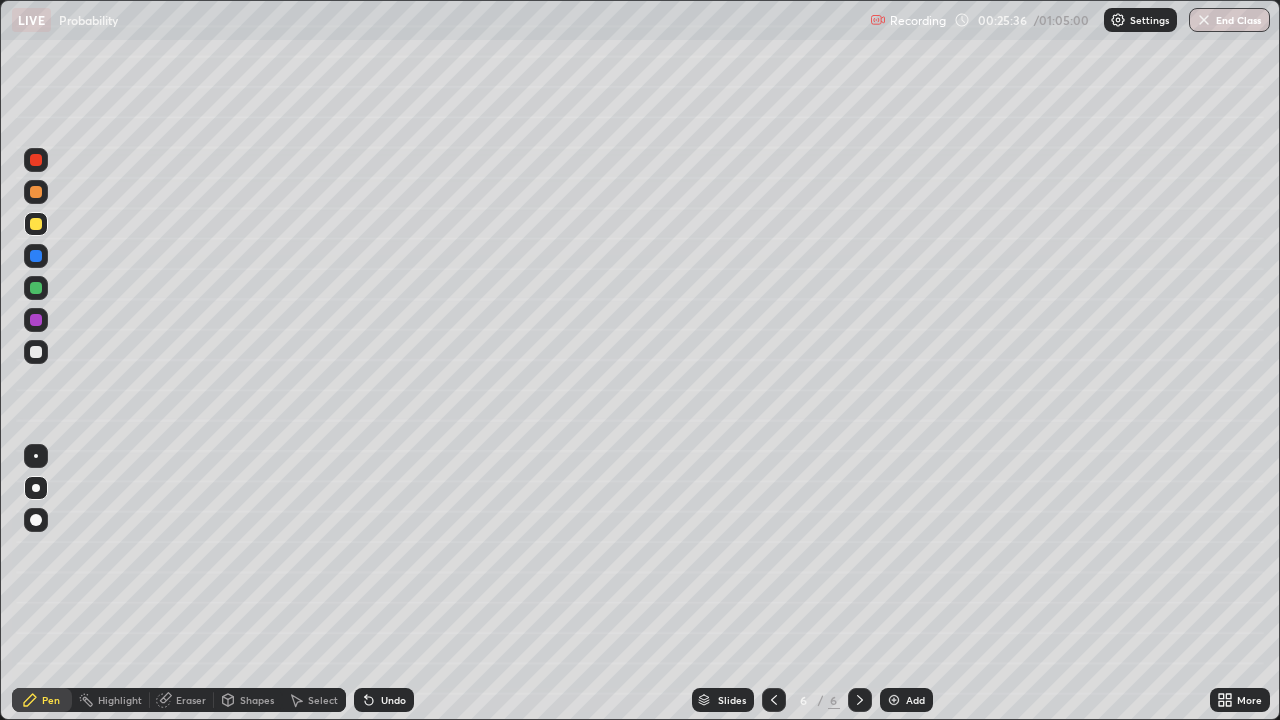 click at bounding box center (36, 352) 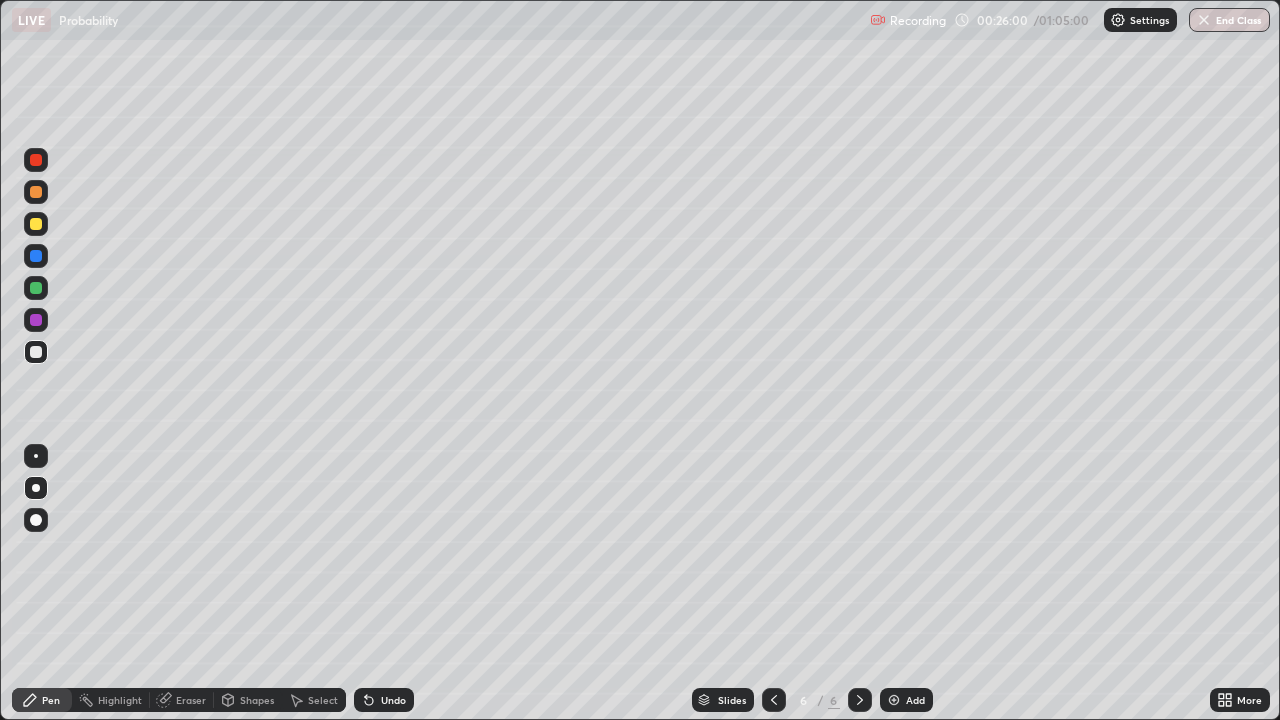 click on "Undo" at bounding box center (393, 700) 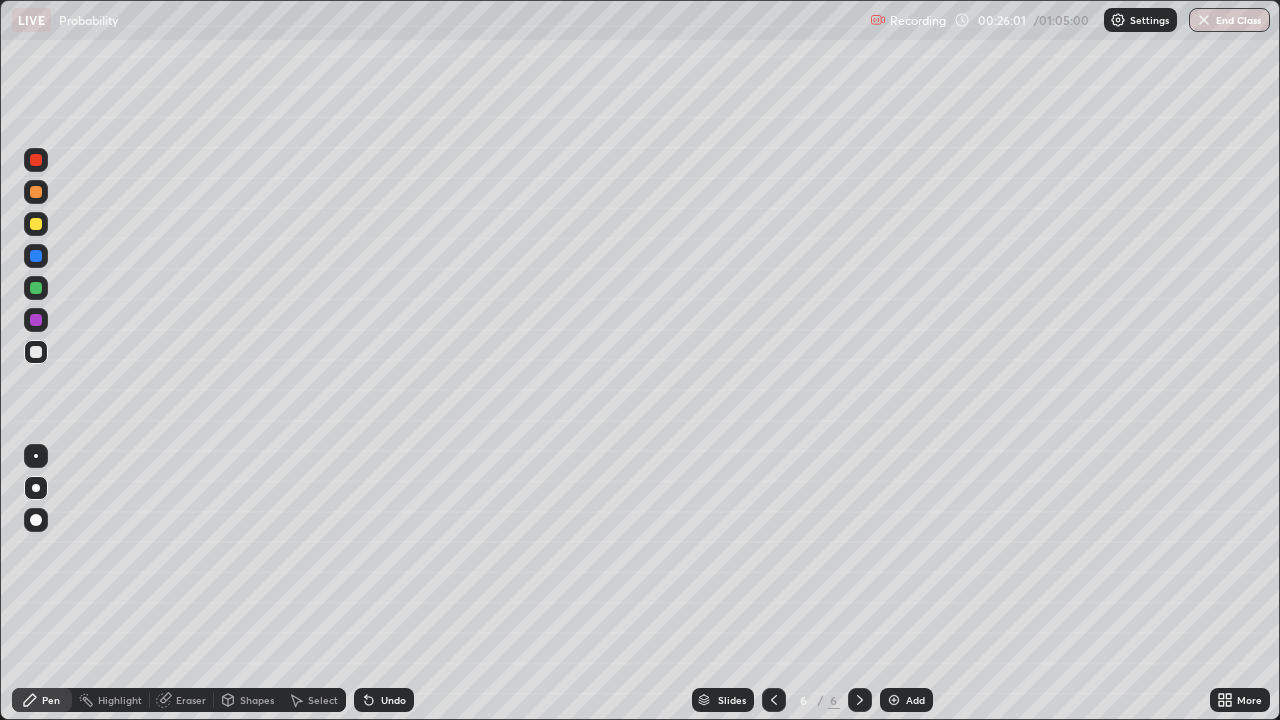 click on "Undo" at bounding box center [393, 700] 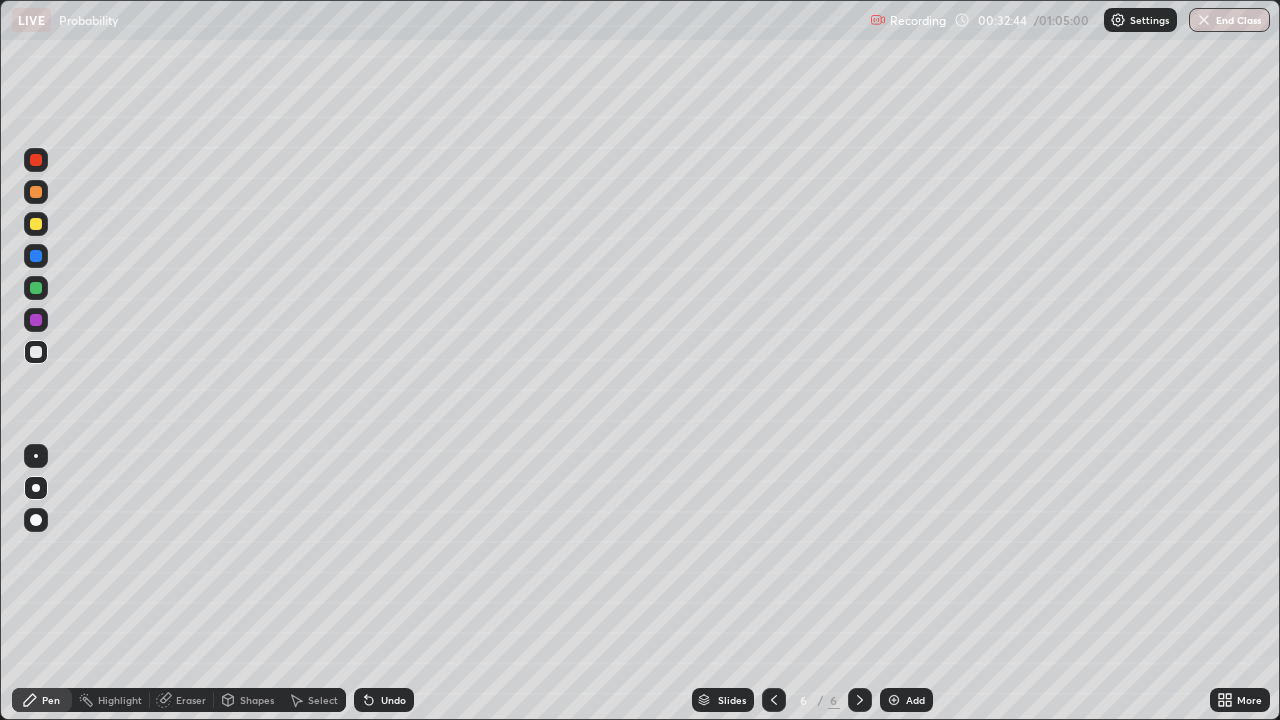click on "Add" at bounding box center (906, 700) 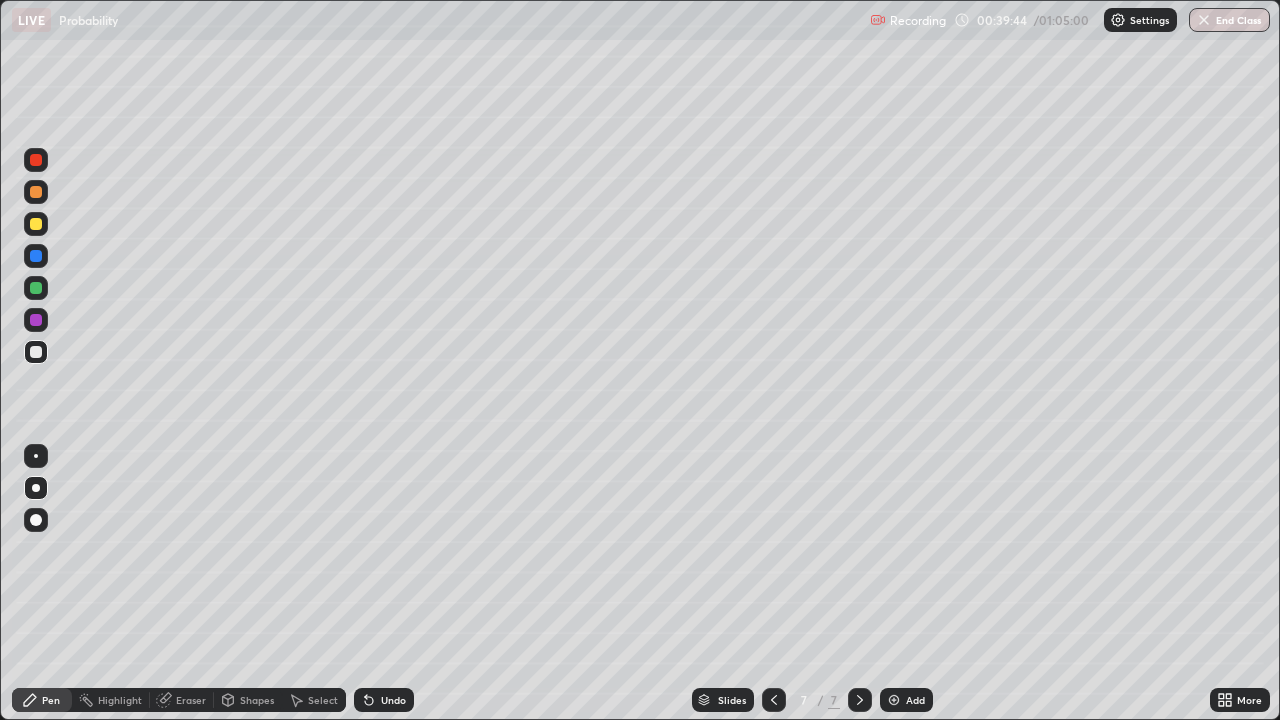 click at bounding box center [36, 288] 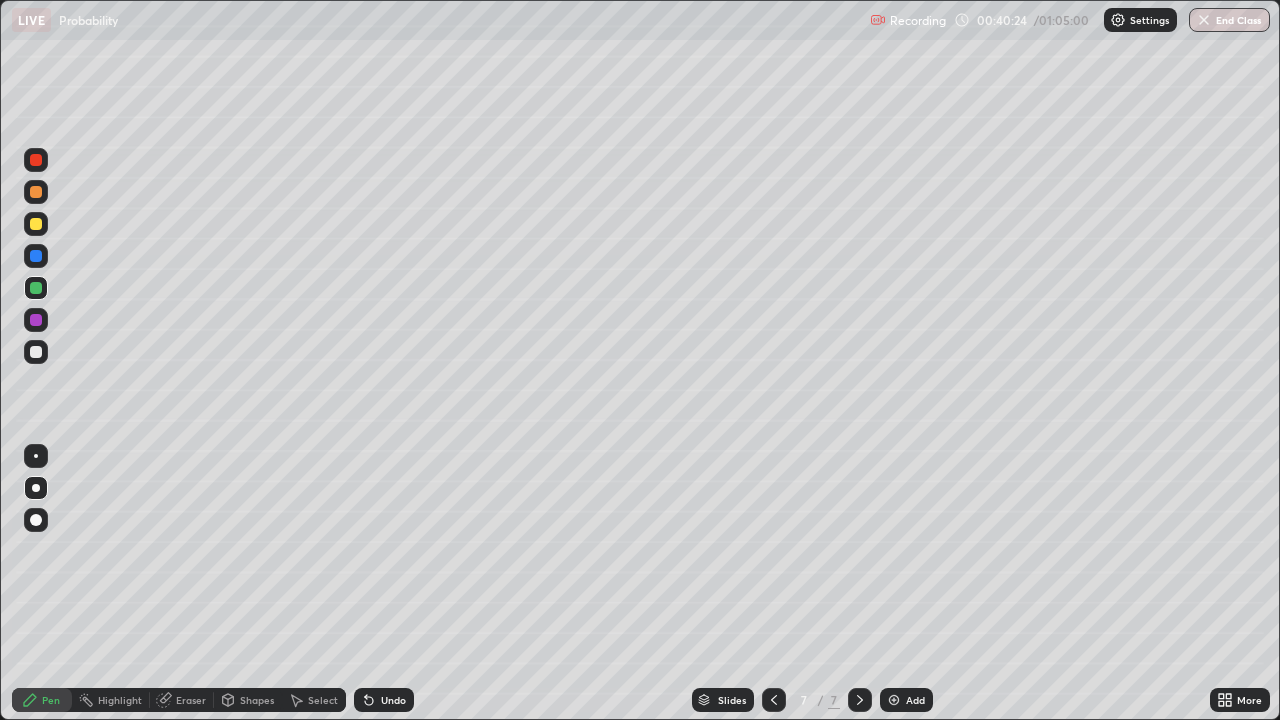 click at bounding box center [894, 700] 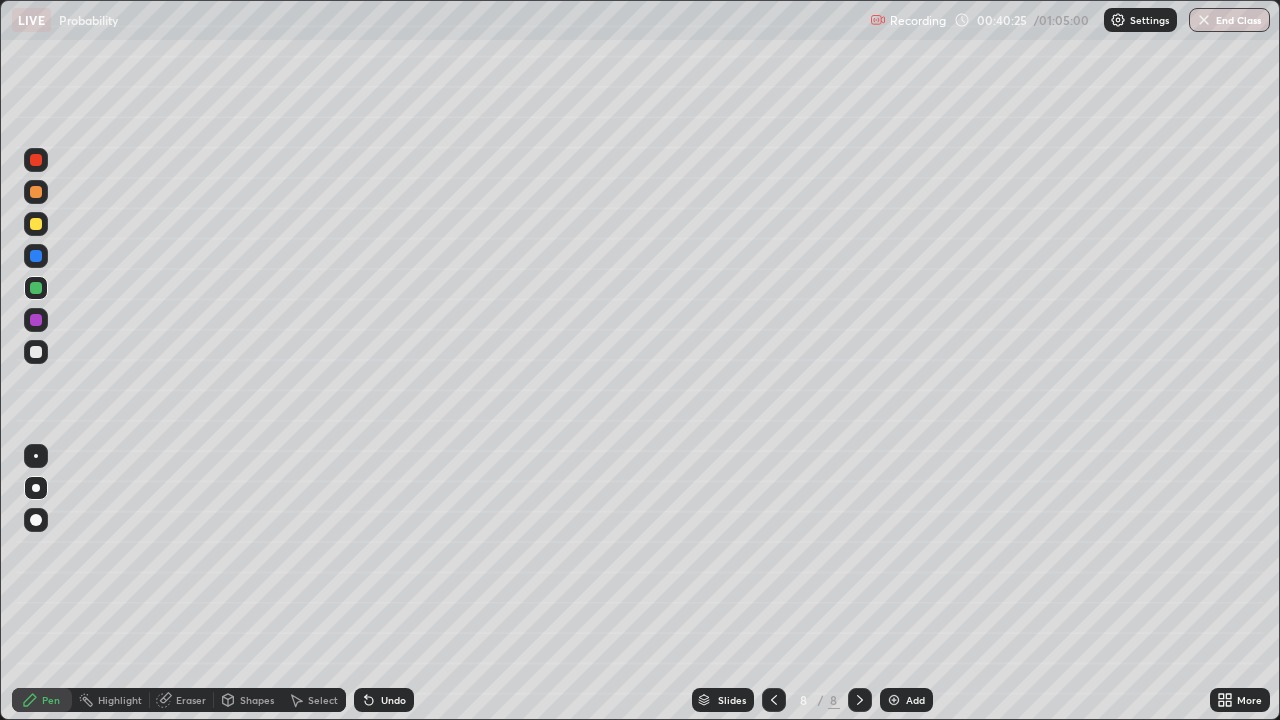 click at bounding box center [36, 352] 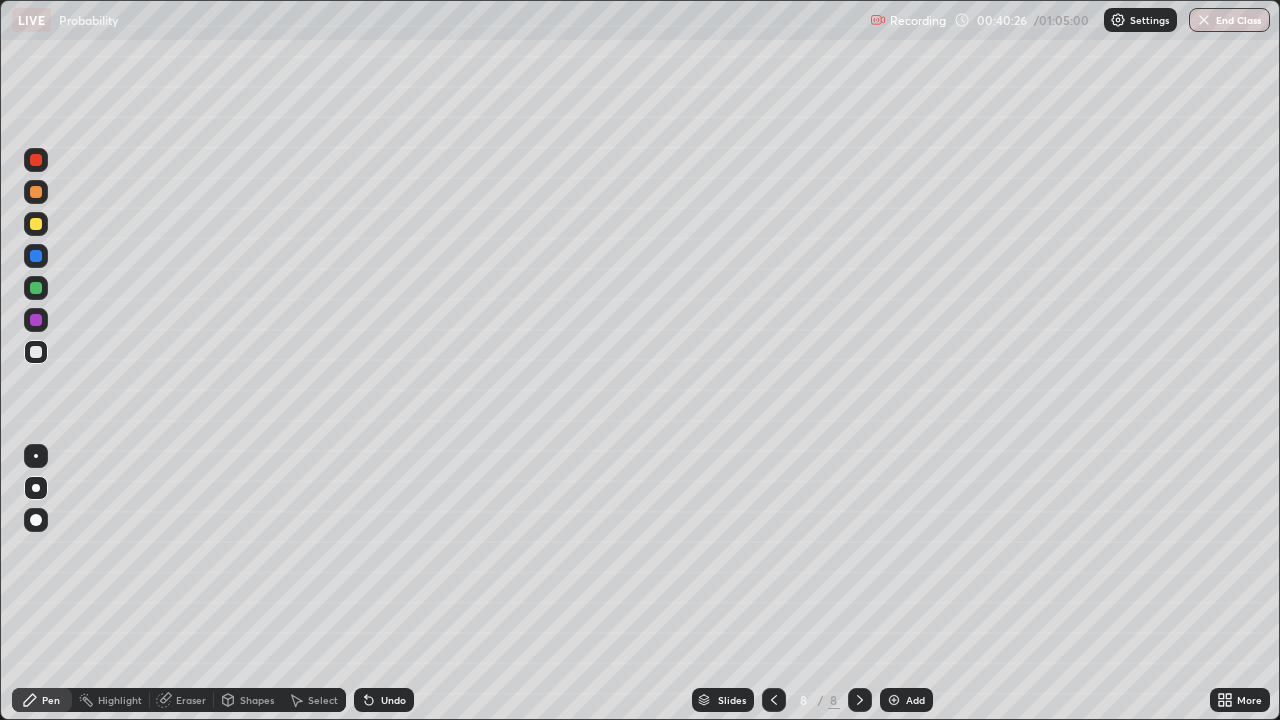 click at bounding box center [36, 224] 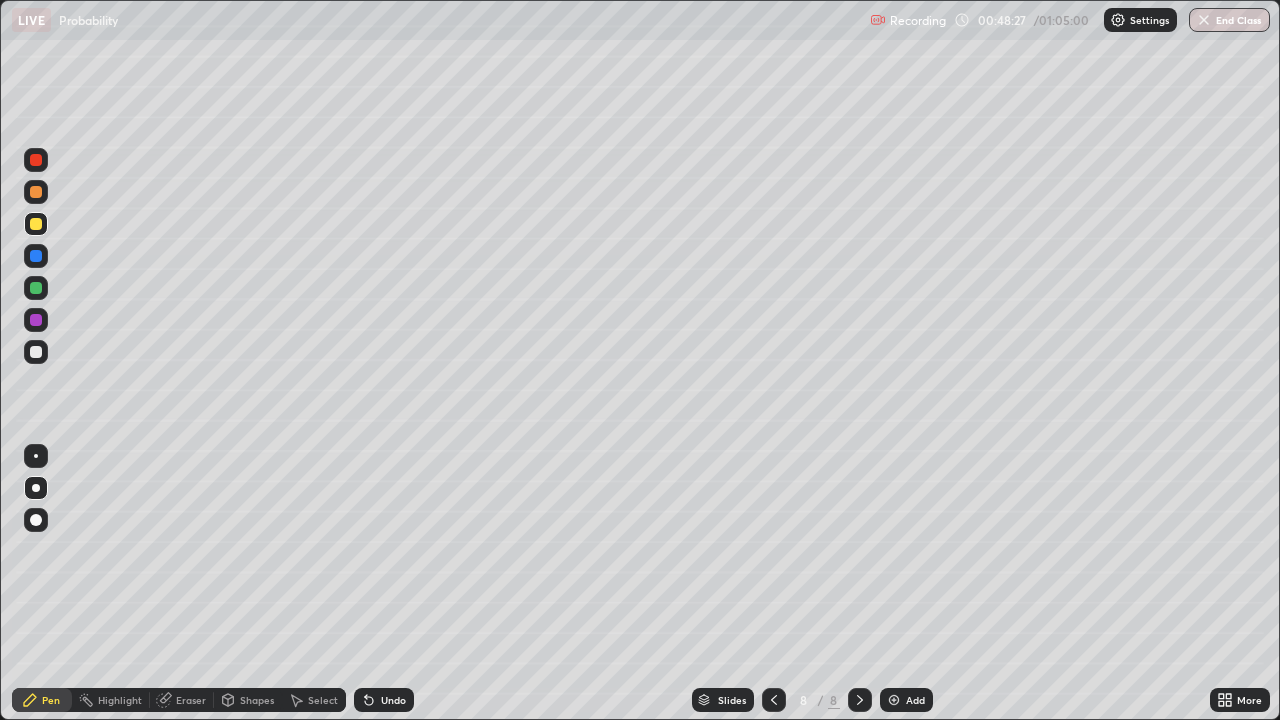 click at bounding box center (36, 352) 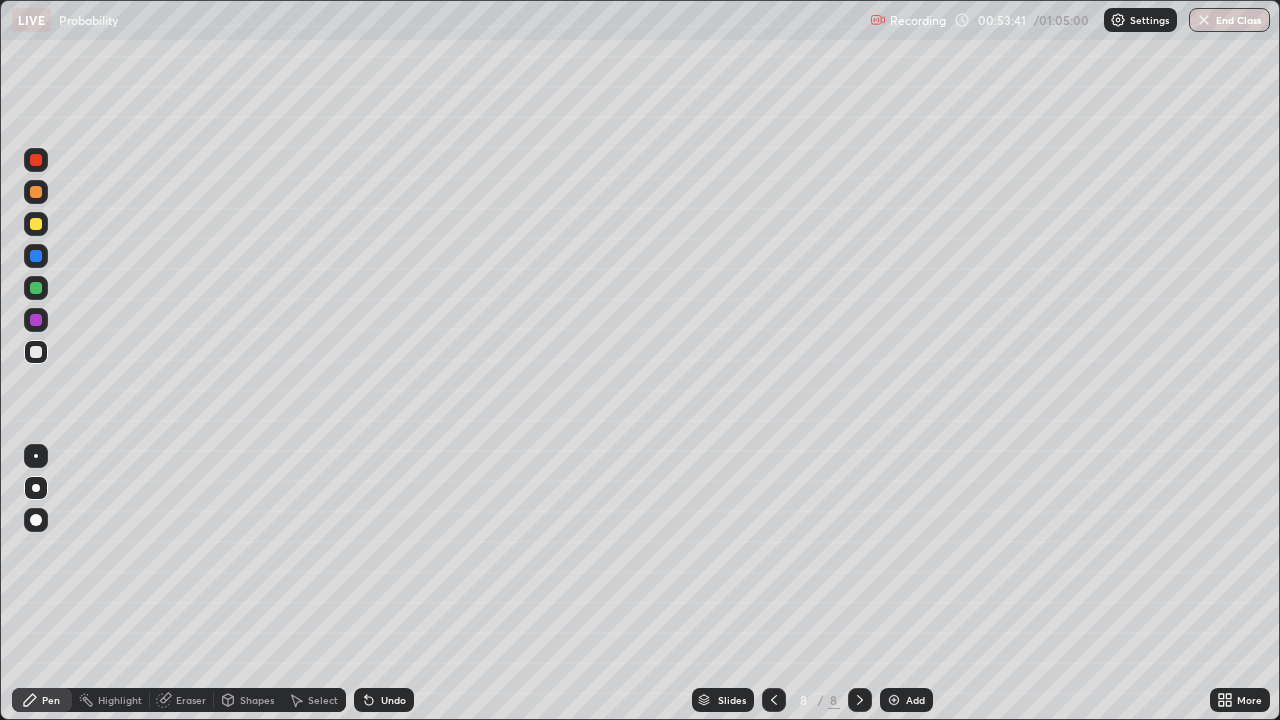 click at bounding box center (36, 224) 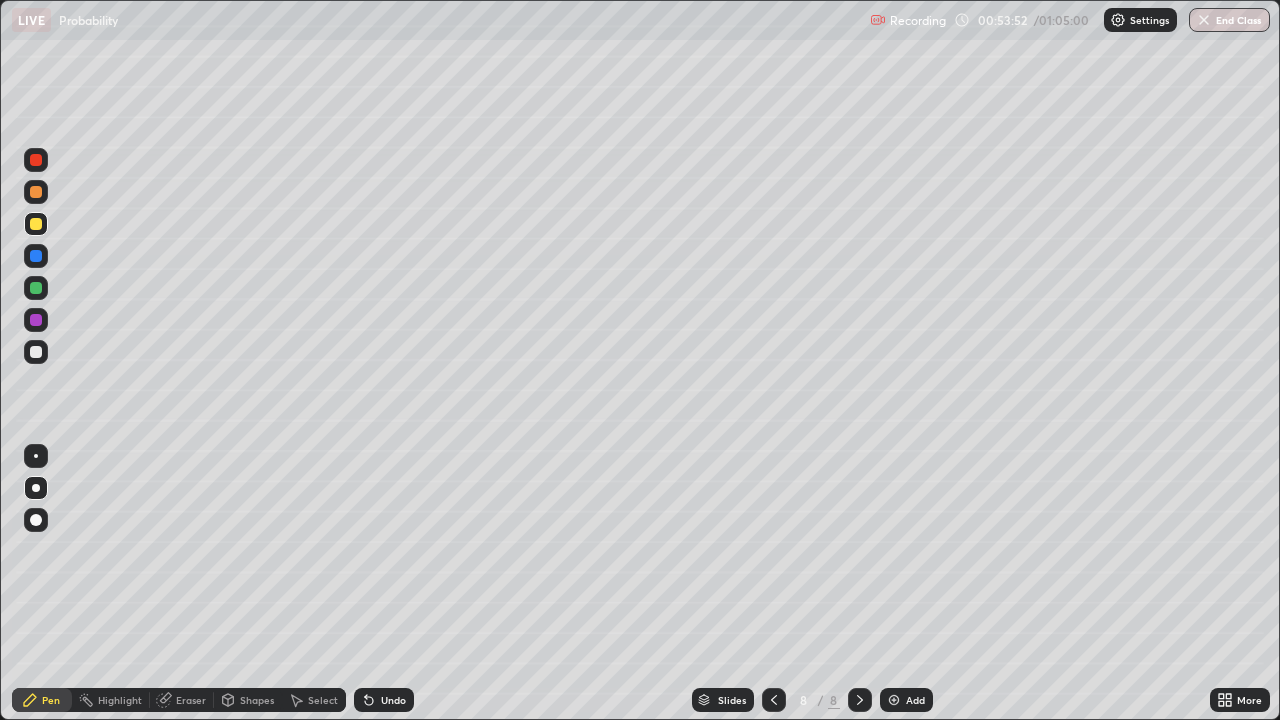click at bounding box center (36, 352) 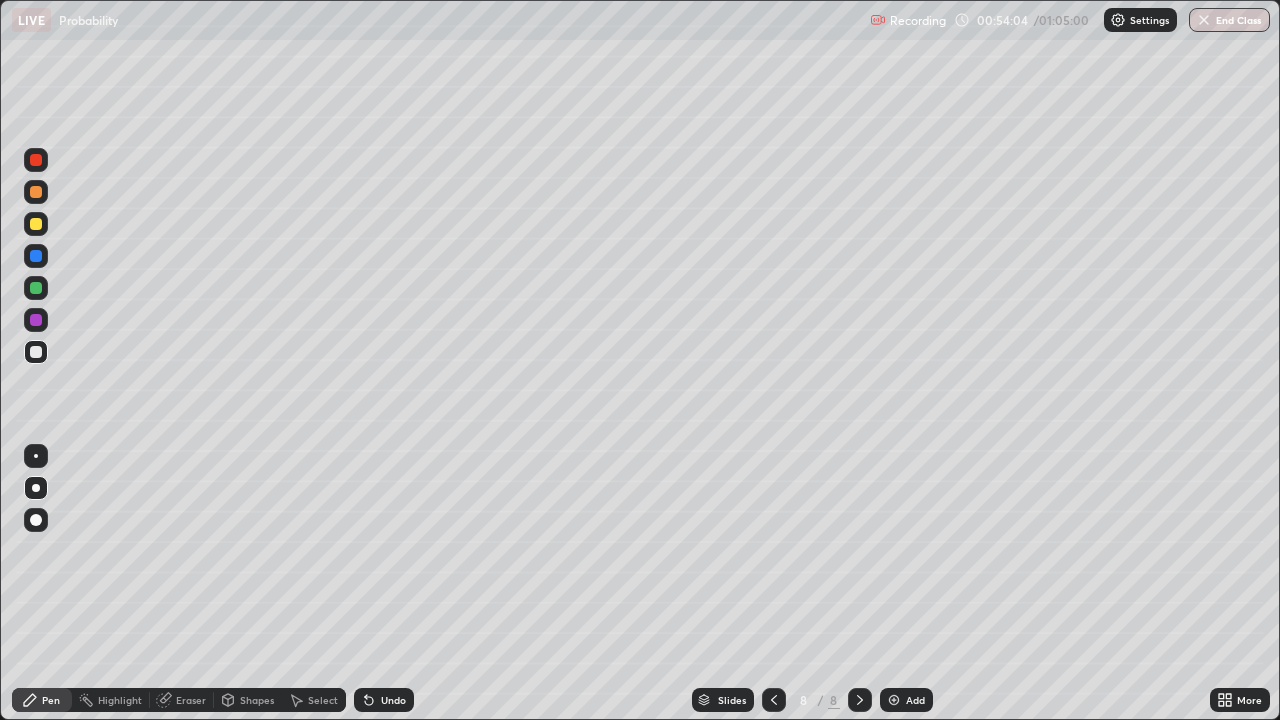 click on "Eraser" at bounding box center (191, 700) 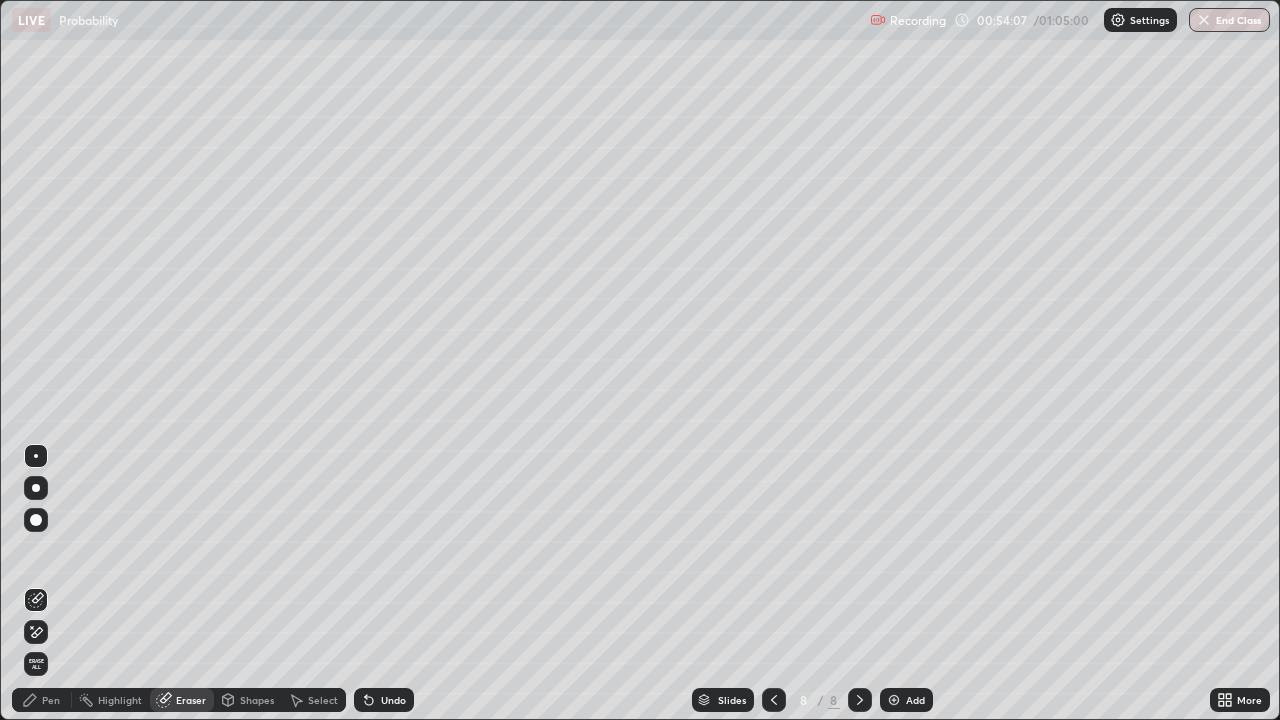 click on "Pen" at bounding box center [42, 700] 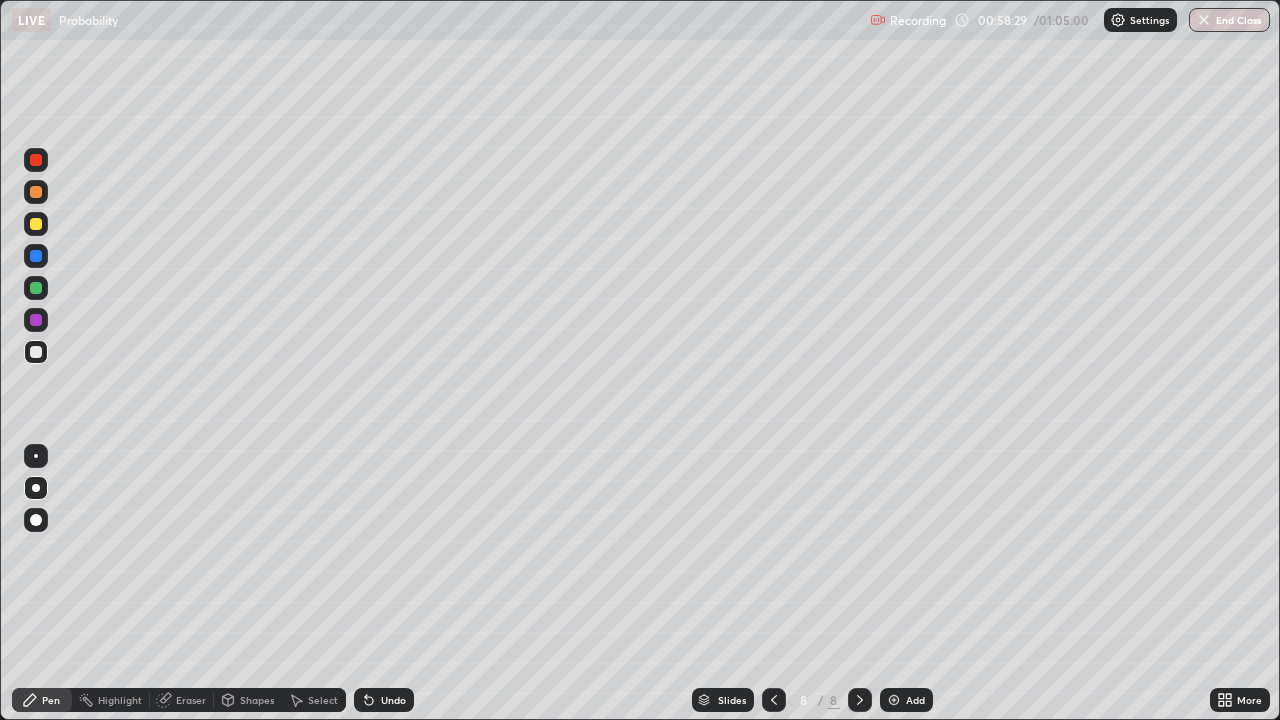 click on "Add" at bounding box center (915, 700) 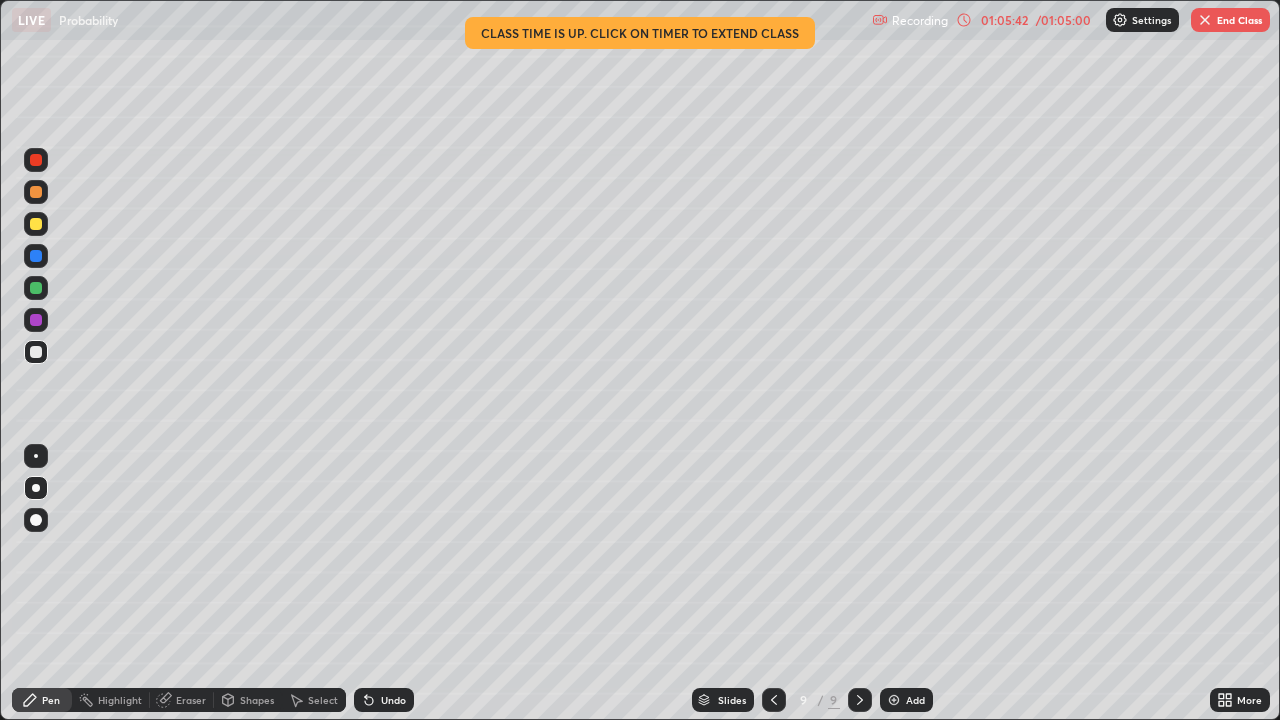 click on "End Class" at bounding box center (1230, 20) 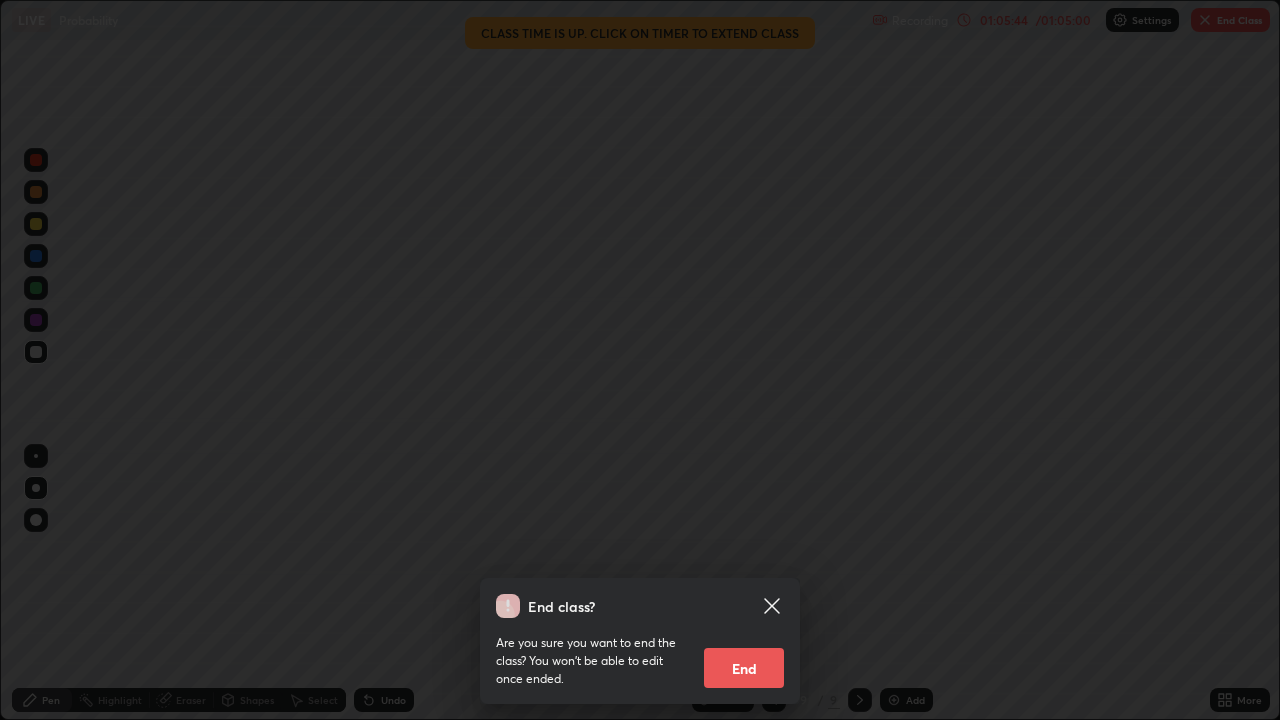 click on "End" at bounding box center [744, 668] 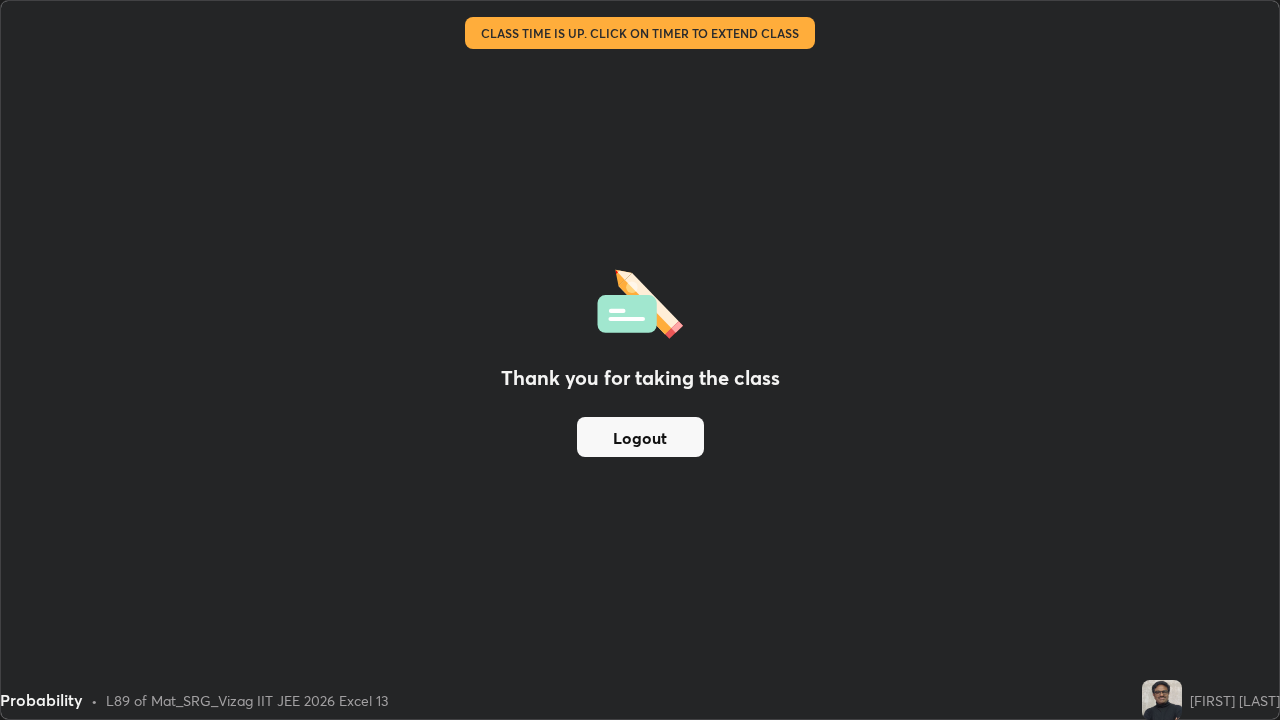 click on "Logout" at bounding box center (640, 437) 